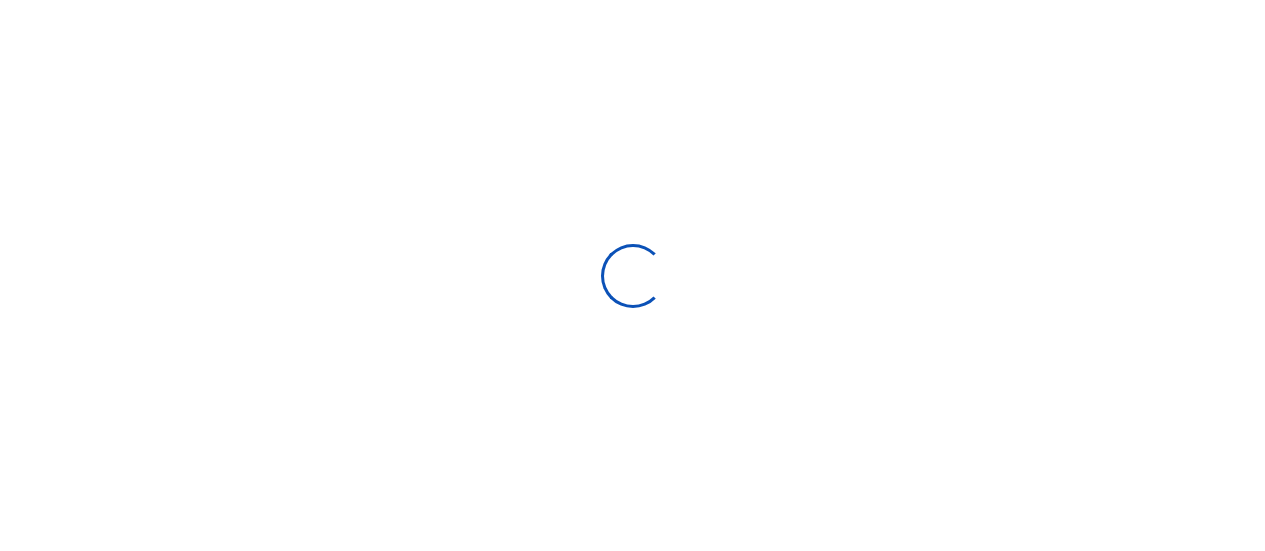 scroll, scrollTop: 0, scrollLeft: 0, axis: both 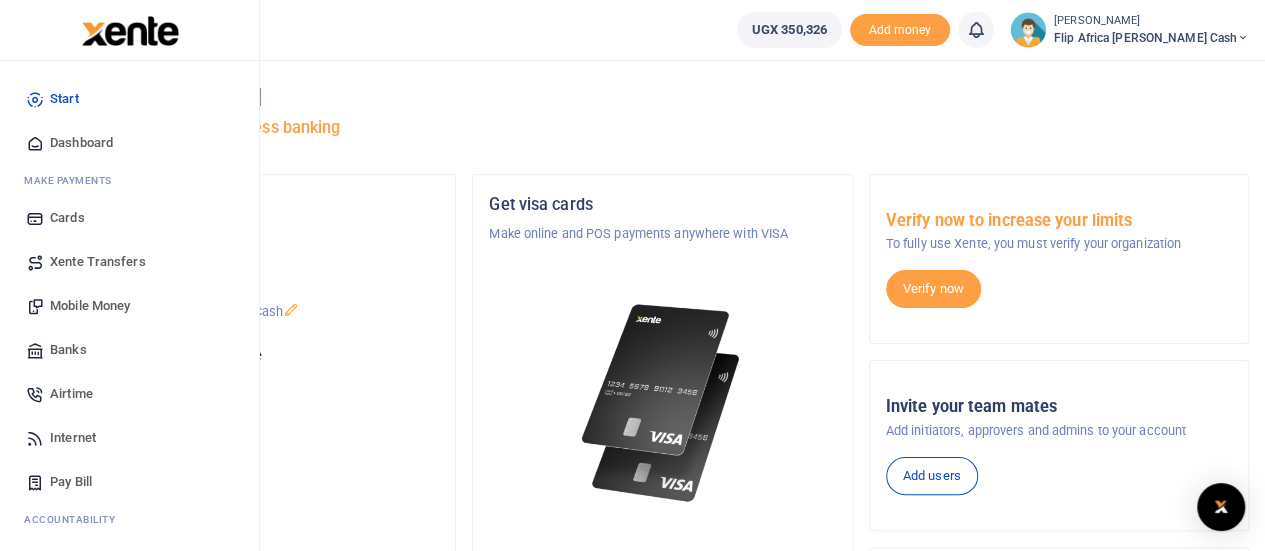 click on "Banks" at bounding box center [68, 350] 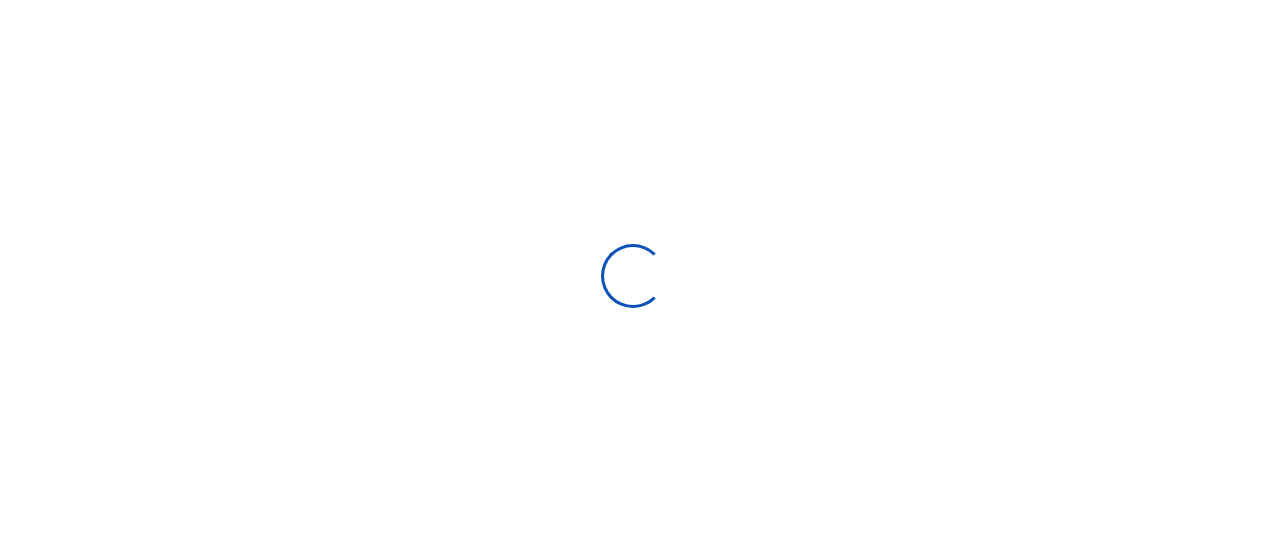 scroll, scrollTop: 0, scrollLeft: 0, axis: both 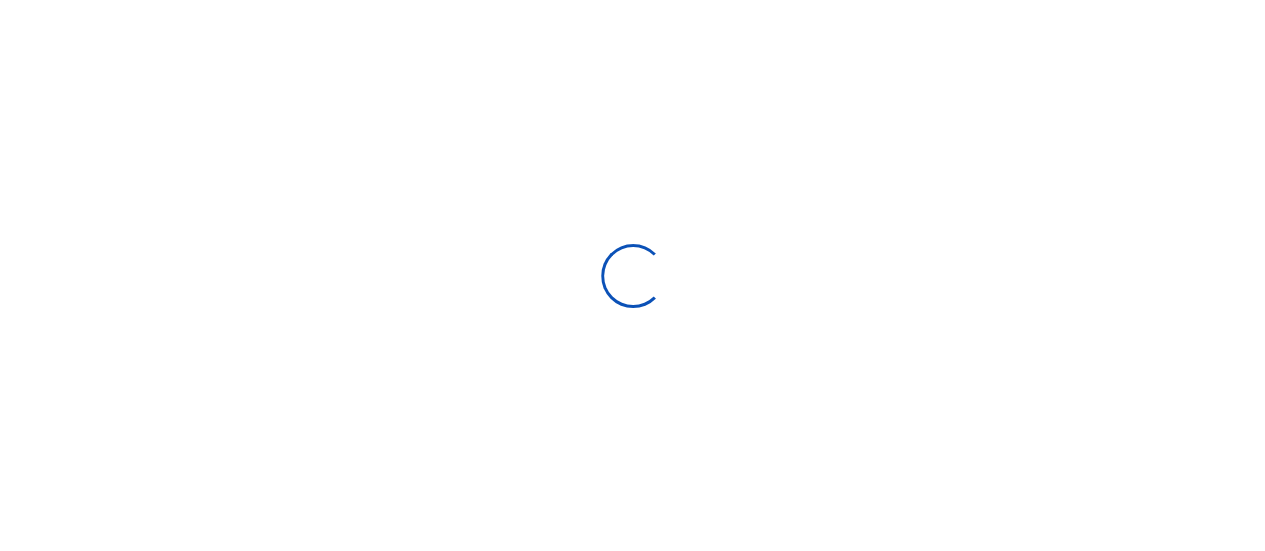 select 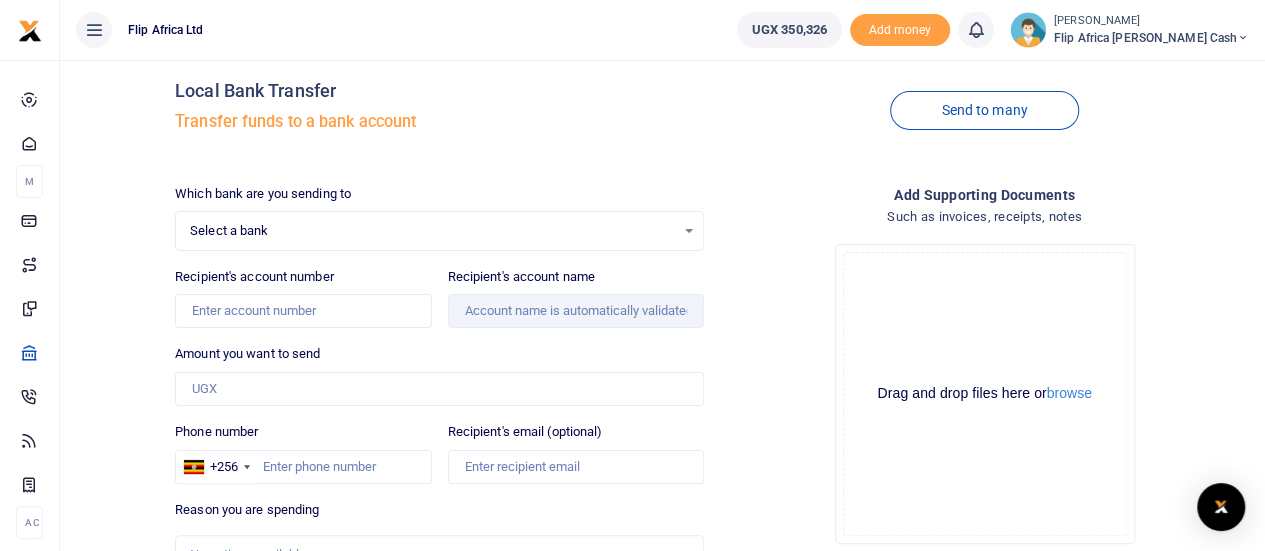 scroll, scrollTop: 32, scrollLeft: 0, axis: vertical 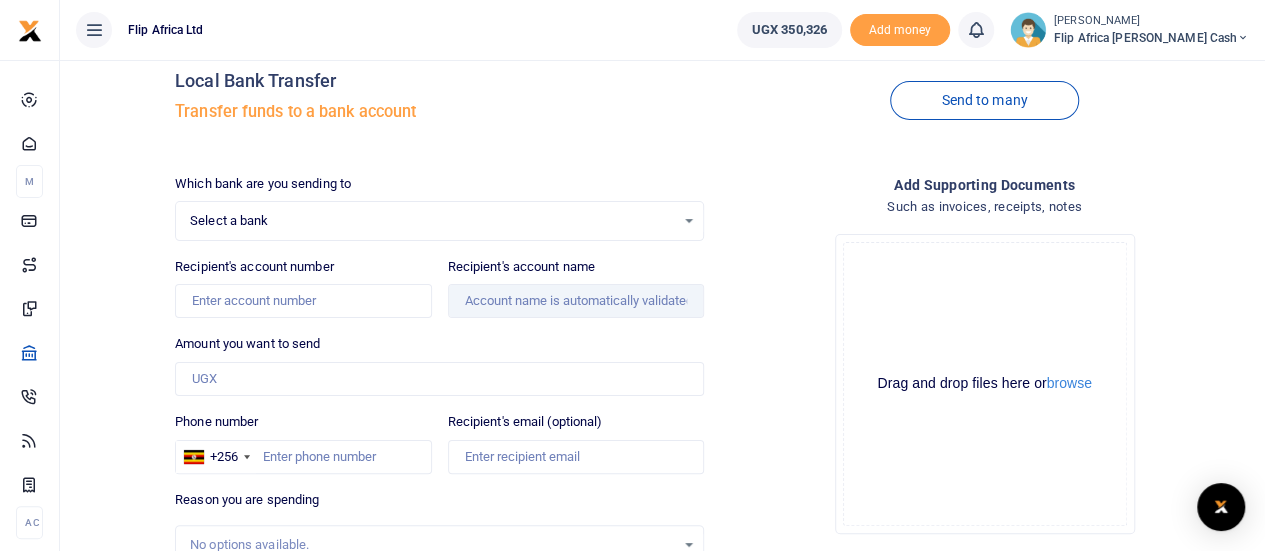 click on "Select a bank Select an option..." at bounding box center (439, 221) 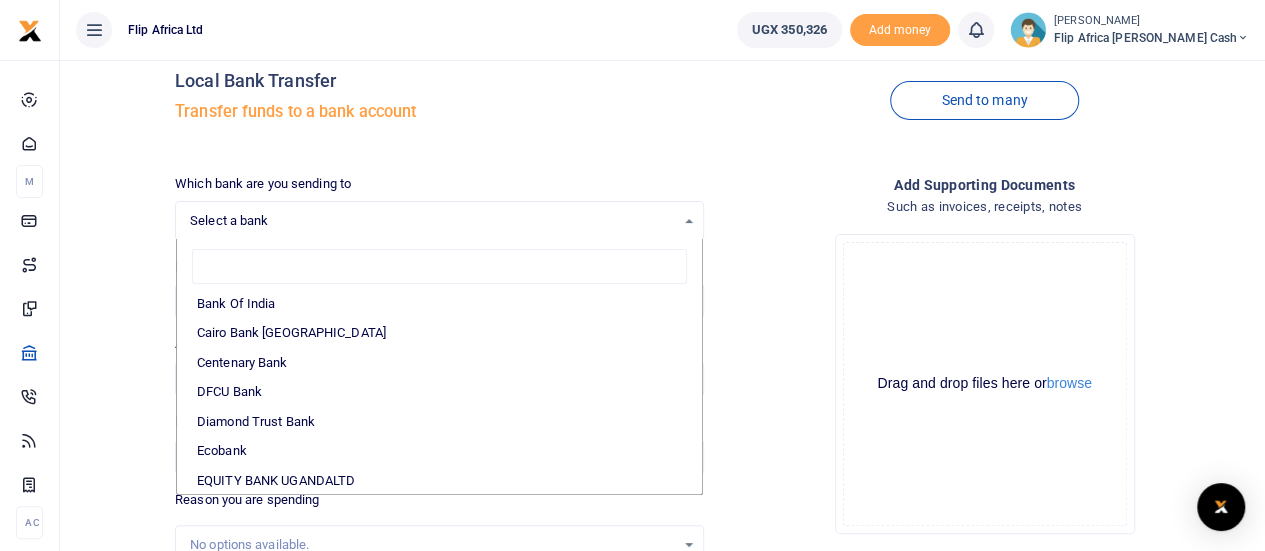 scroll, scrollTop: 162, scrollLeft: 0, axis: vertical 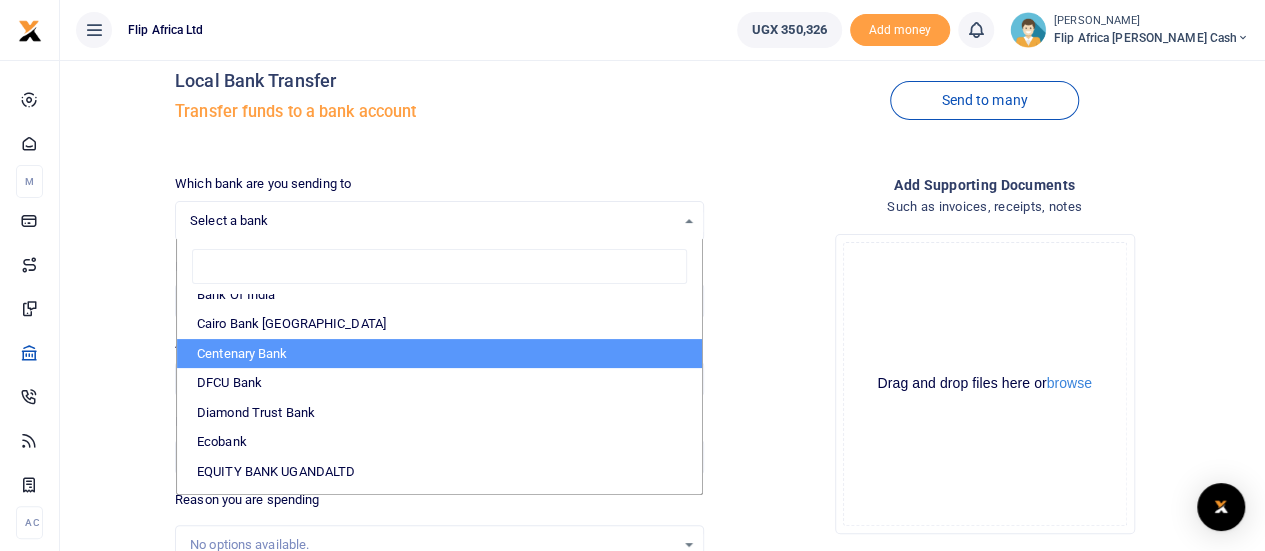 click on "Centenary Bank" at bounding box center (439, 354) 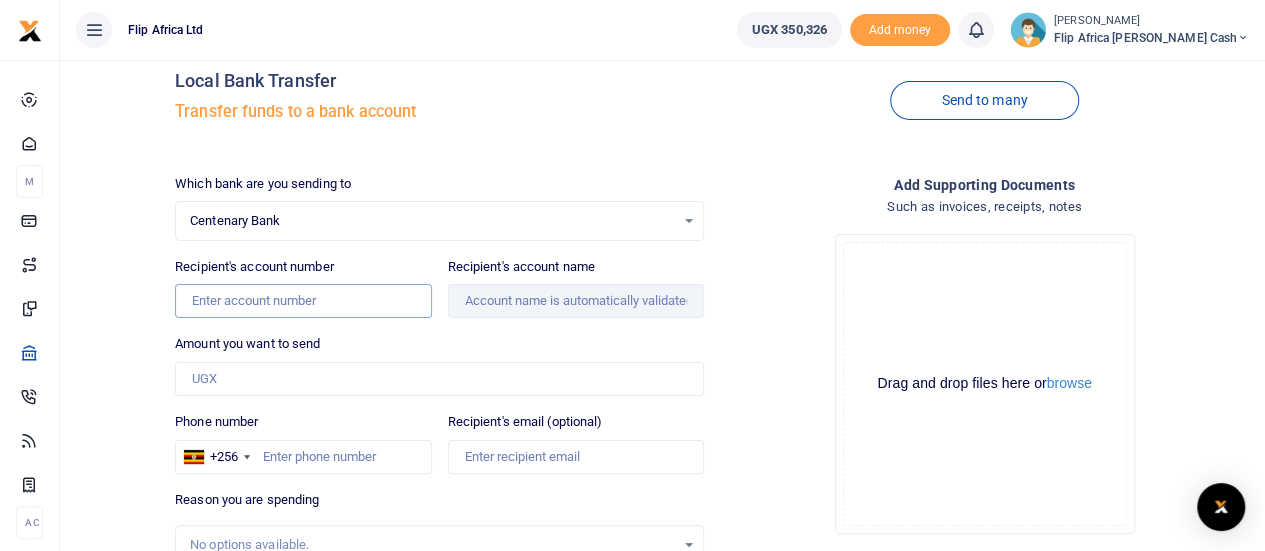 click on "Recipient's account number" at bounding box center [303, 301] 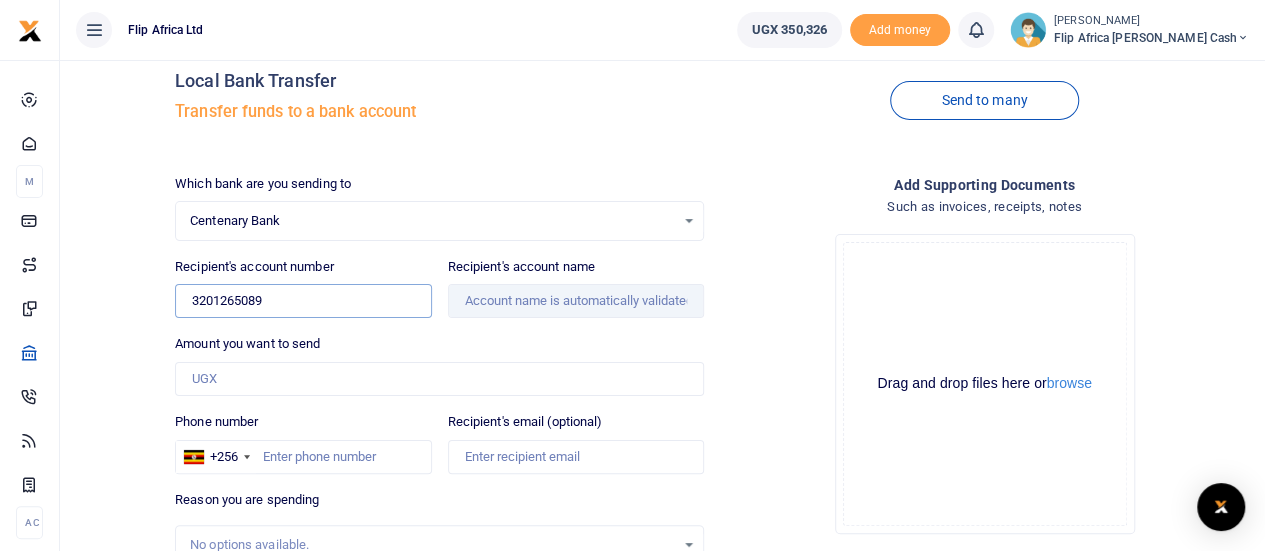 type on "3201265089" 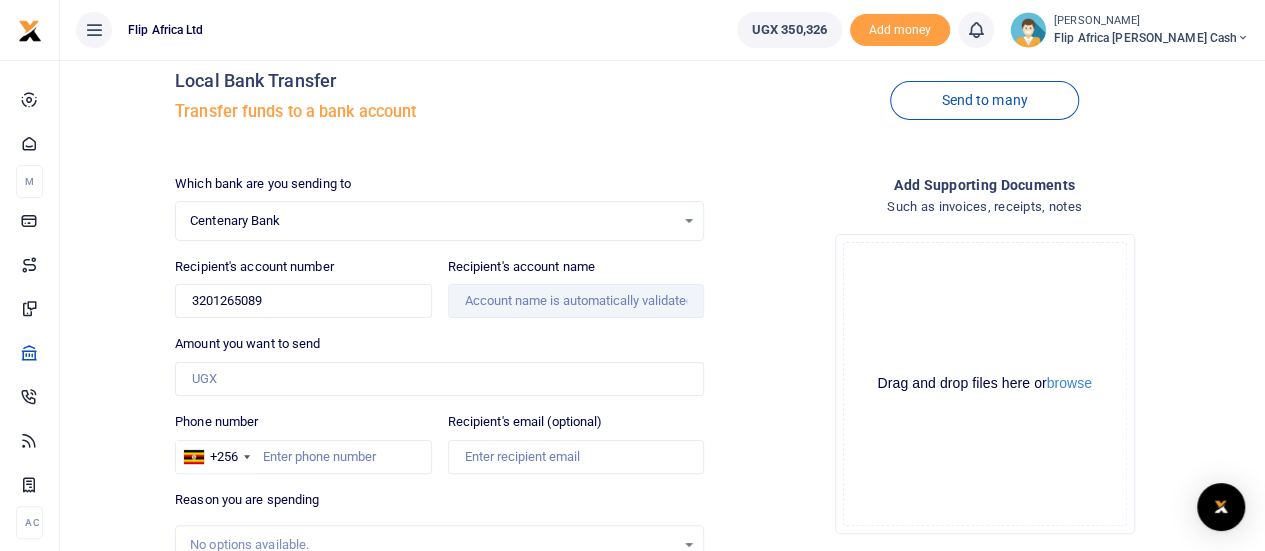 click on "Which bank are you sending to
Centenary Bank Select an option...
Select a bank
ABC Bank
Absa Bank Uganda Ltd
Bank of Africa
Bank of Baroda
Bank Of India
Cairo Bank Uganda
Centenary Bank
DFCU Bank
Diamond Trust Bank
Ecobank
EQUITY BANK UGANDALTD
EXIM Bank
Finance Trust Bank
Guaranty Trust Bank
Housing Finance Bank
I & M Bank Uganda Ltd
Kenya Commercial Bank
NCBA Bank
Opportunity Bank
Post Bank Uganda
Standard Chartered Bank
Stanbic Bank
Tropical Bank
United Bank for Africa
Uganda Development Bank
UGAFODE MFI
Recipient's account number
3201265089
Phone number" at bounding box center [439, 465] 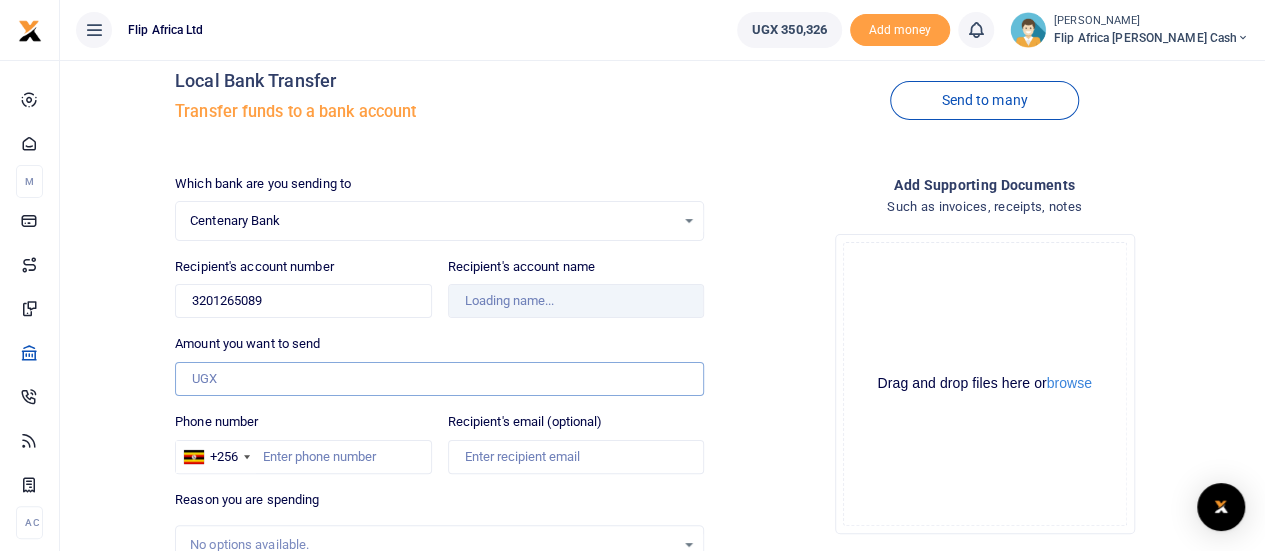 click on "Amount you want to send" at bounding box center [439, 379] 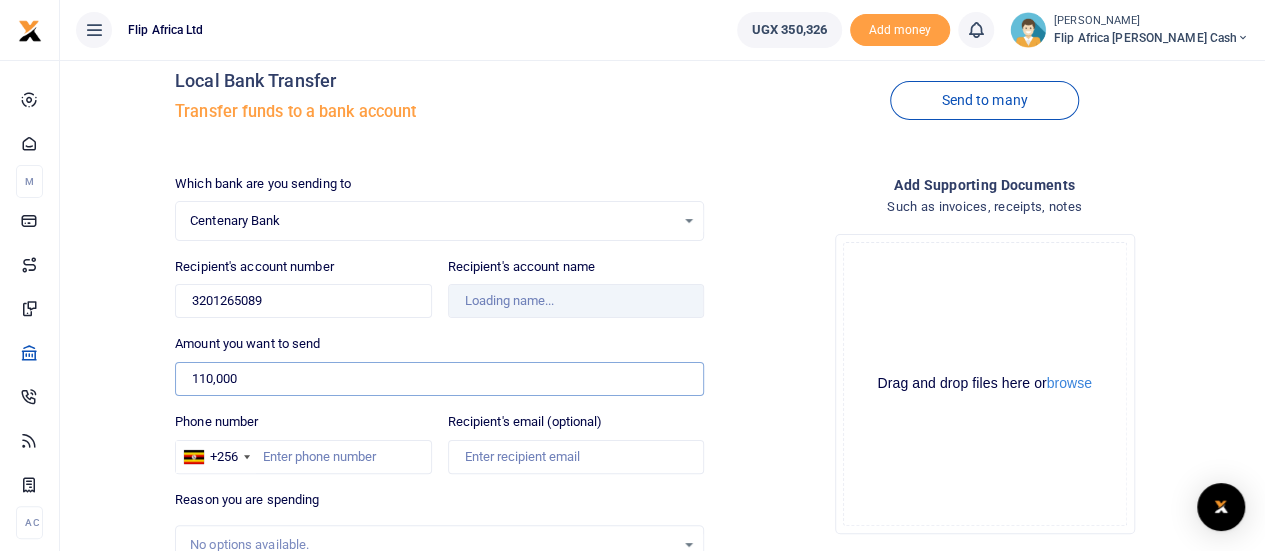 type on "110,000" 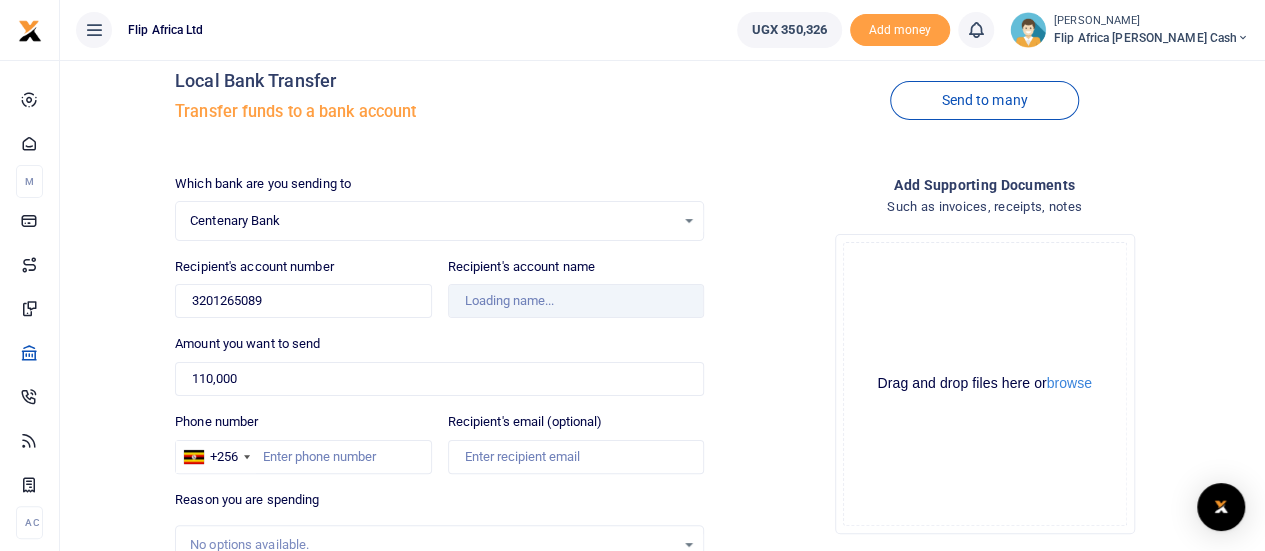 click on "Drag and drop files here or  browse Powered by  Uppy" 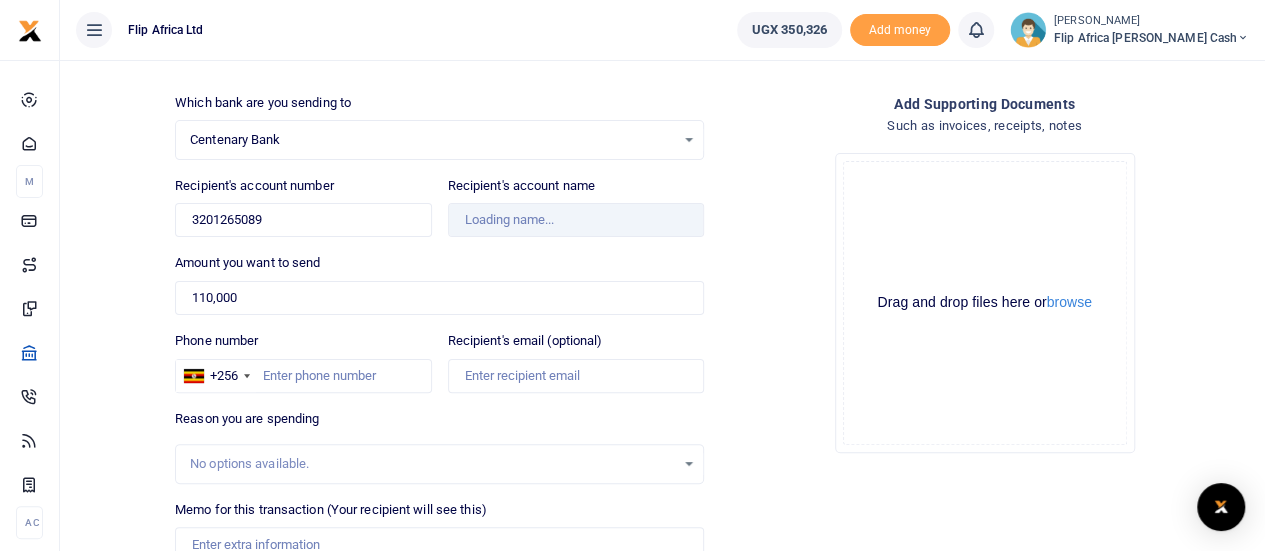 scroll, scrollTop: 114, scrollLeft: 0, axis: vertical 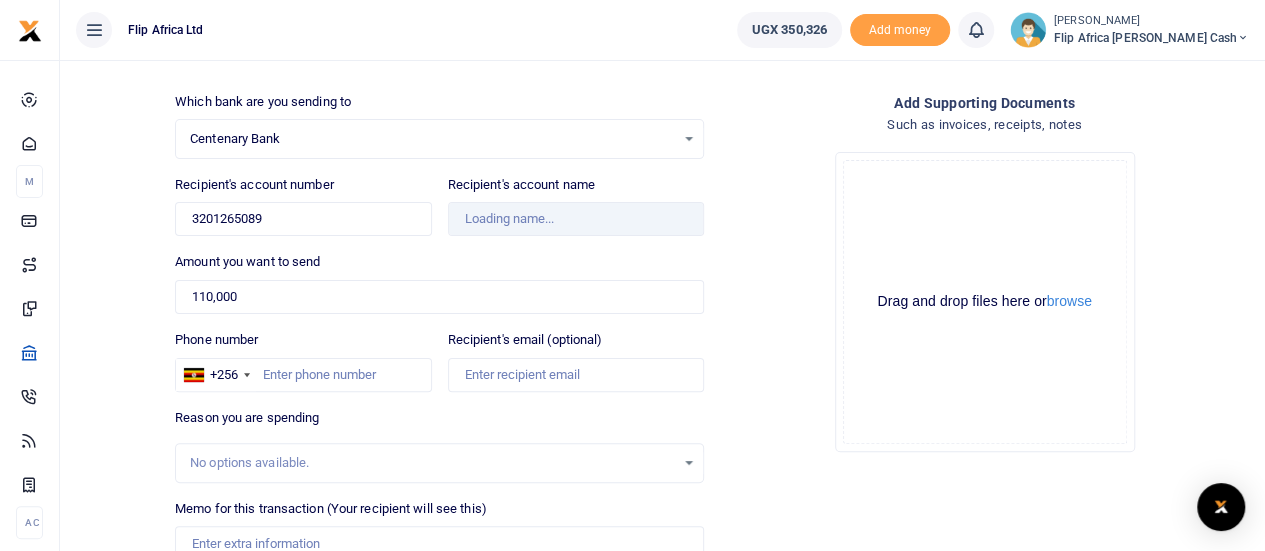 type on "[PERSON_NAME]" 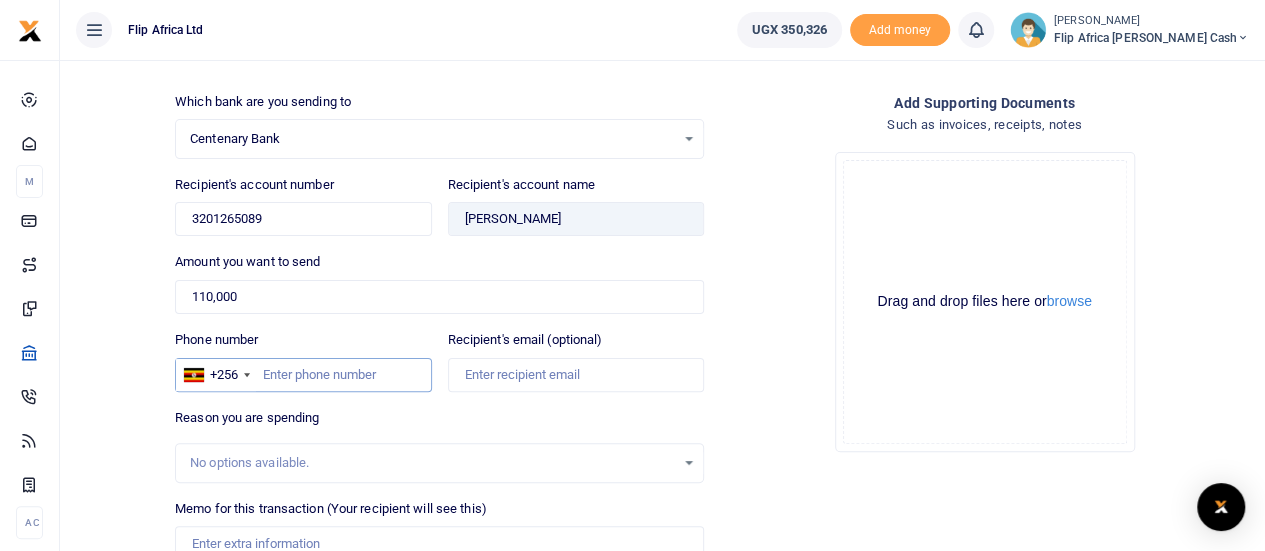 click on "Phone number" at bounding box center [303, 375] 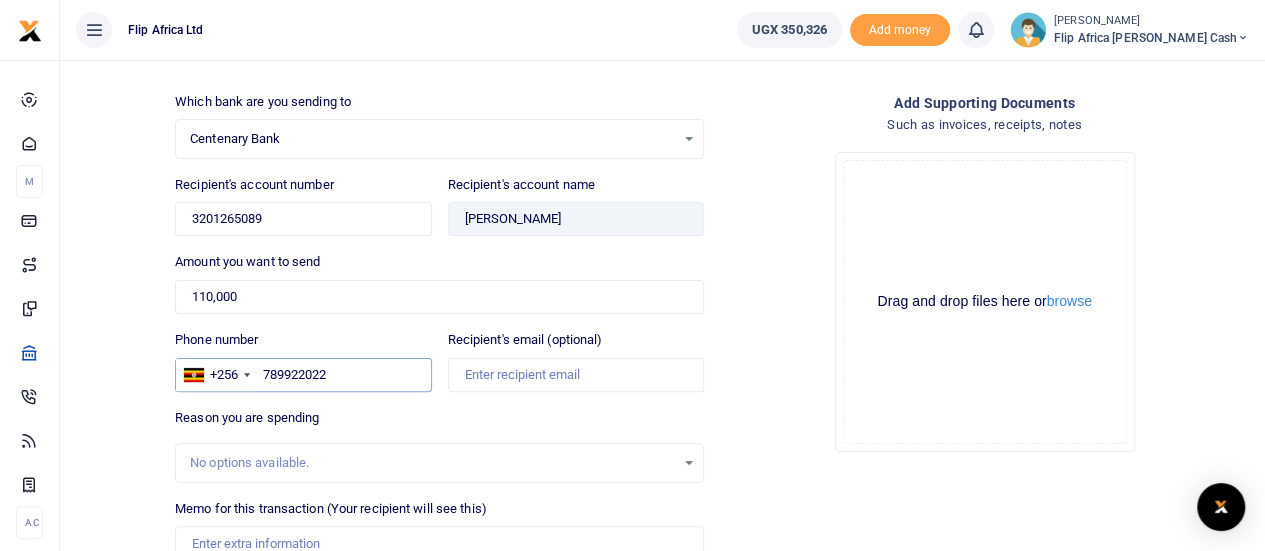 type on "789922022" 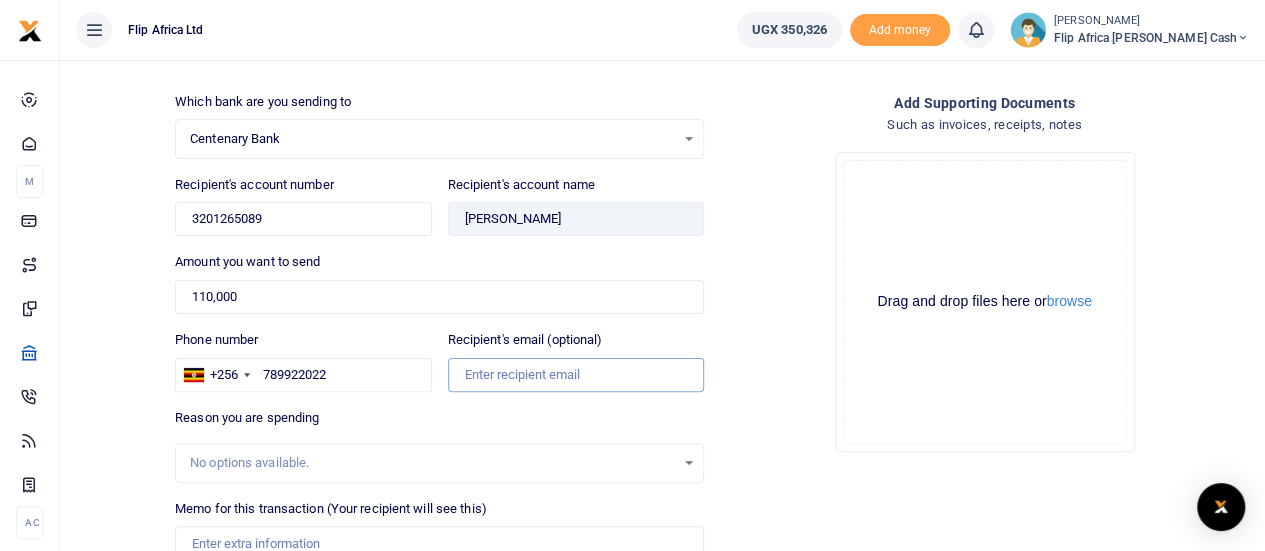 click on "Recipient's email (optional)" at bounding box center [576, 375] 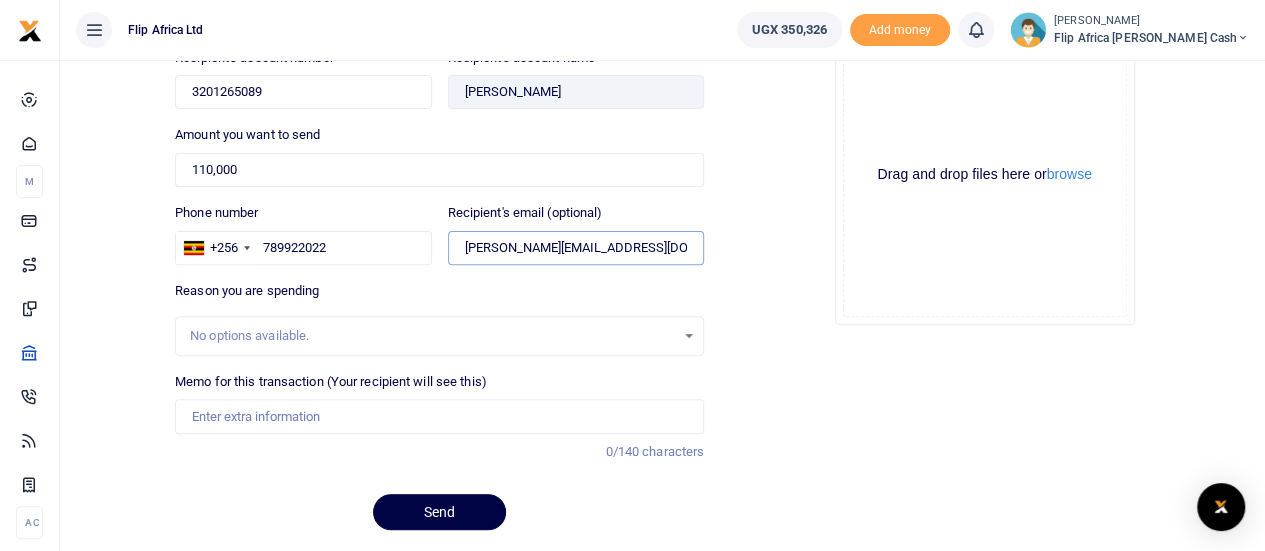 scroll, scrollTop: 250, scrollLeft: 0, axis: vertical 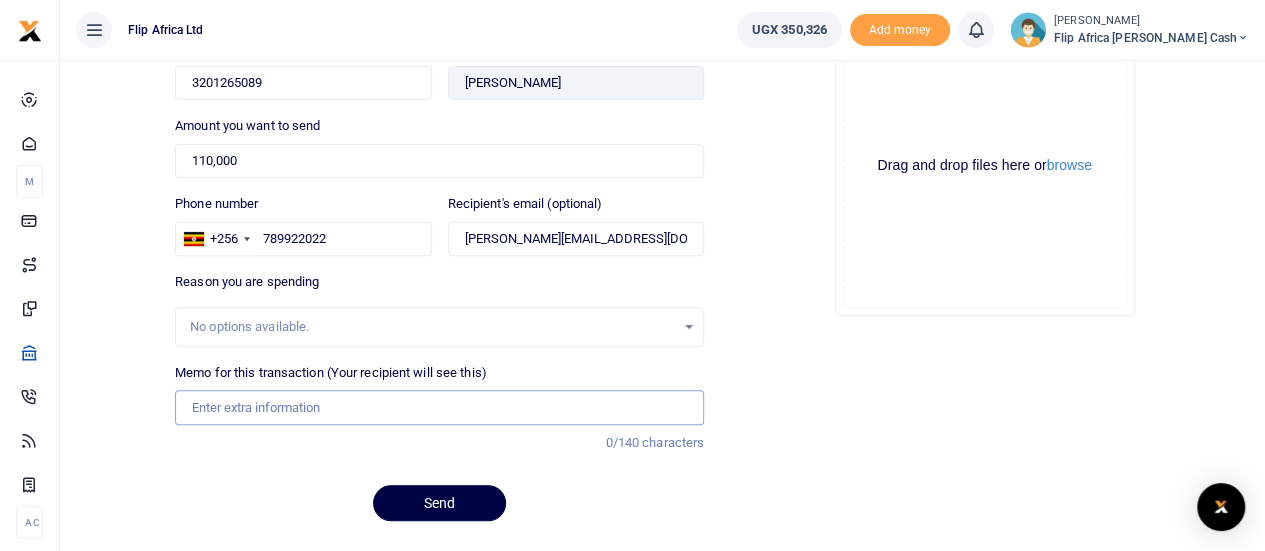 click on "Memo for this transaction (Your recipient will see this)" at bounding box center [439, 407] 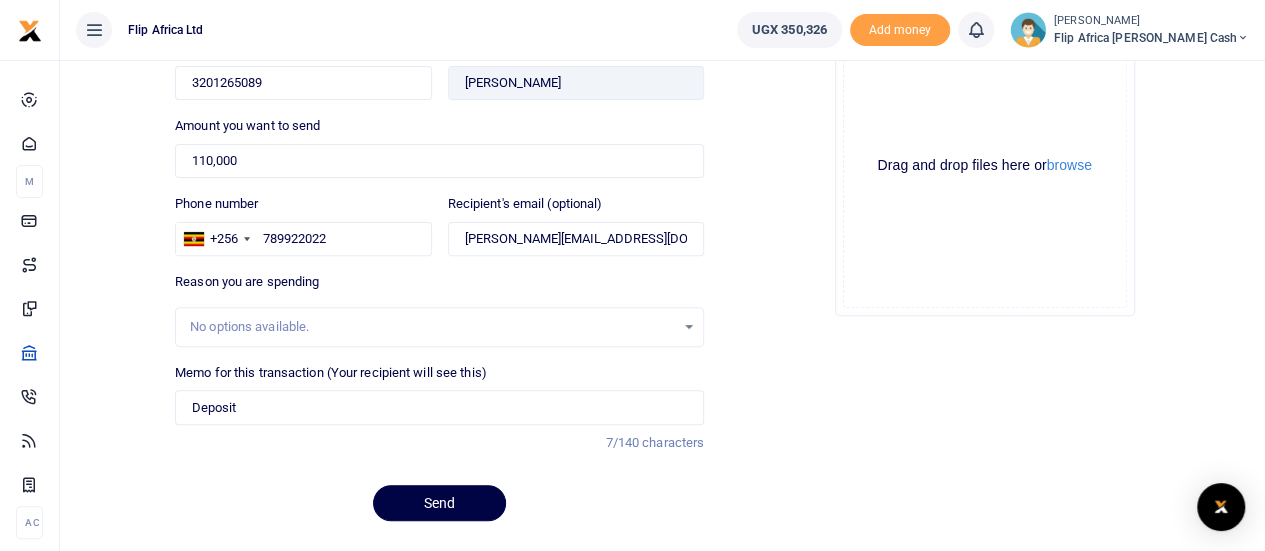 click on "Add supporting Documents
Such as invoices, receipts, notes
Drop your files here Drag and drop files here or  browse Powered by  Uppy" at bounding box center [984, 247] 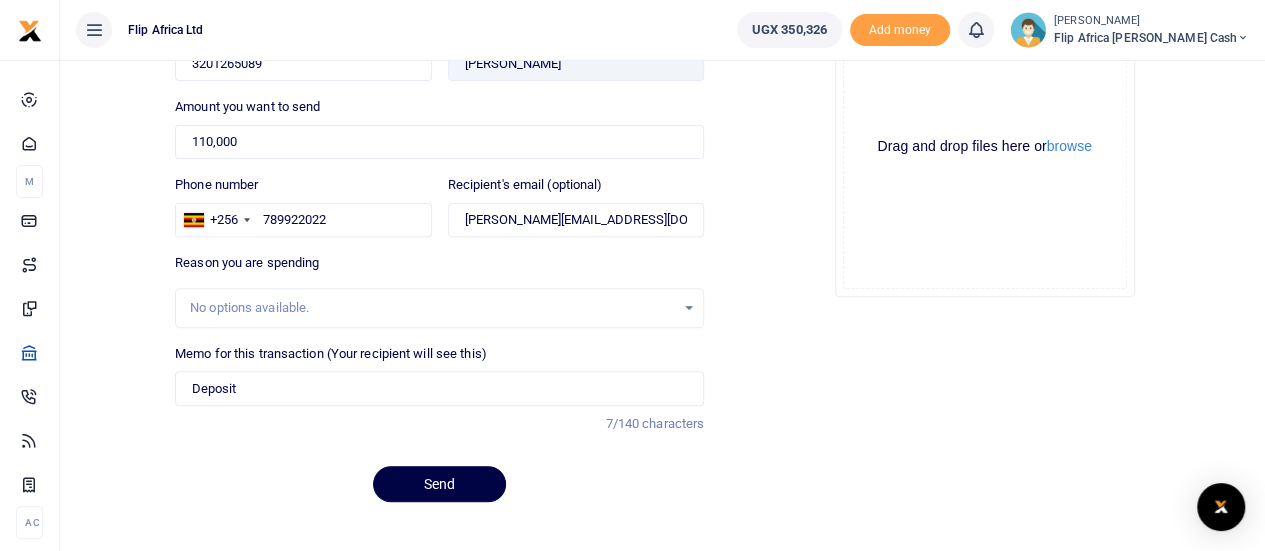 scroll, scrollTop: 299, scrollLeft: 0, axis: vertical 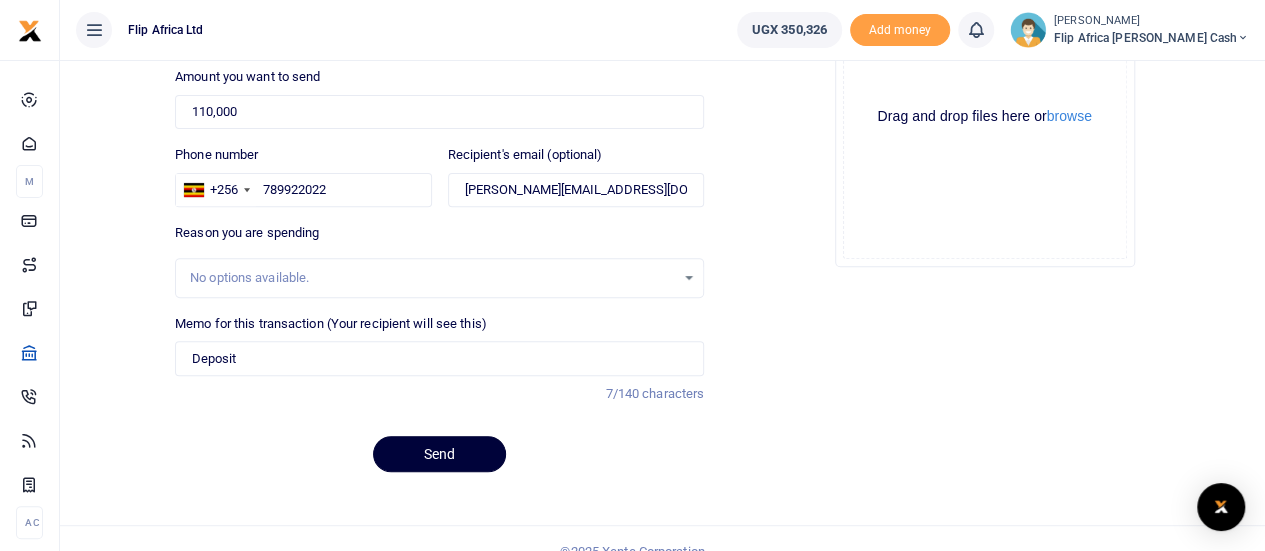 click on "Send" at bounding box center (439, 454) 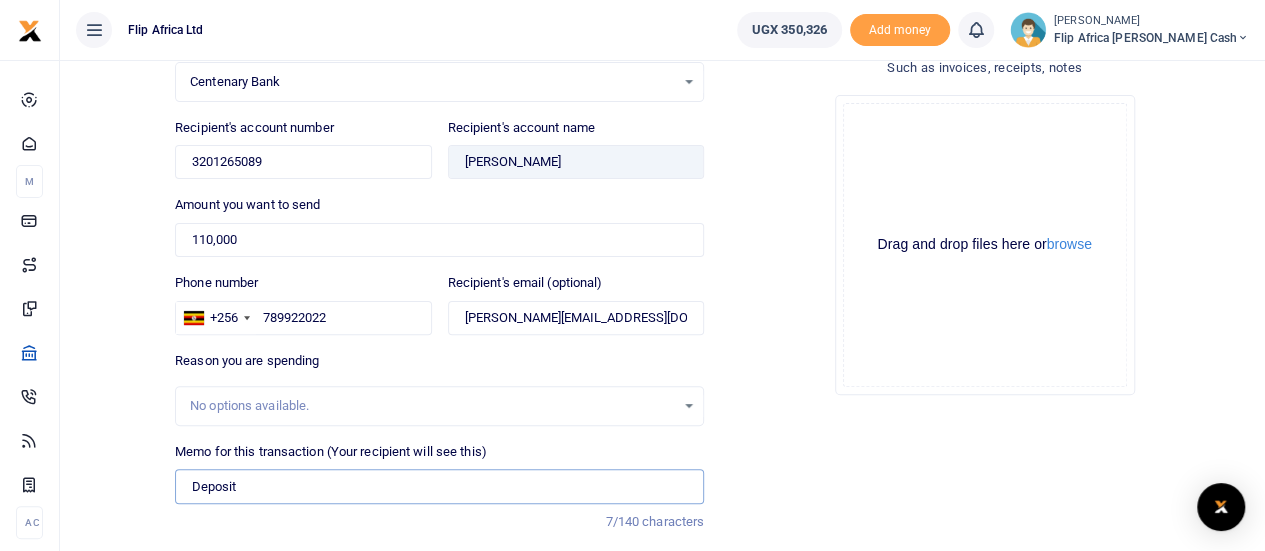 scroll, scrollTop: 299, scrollLeft: 0, axis: vertical 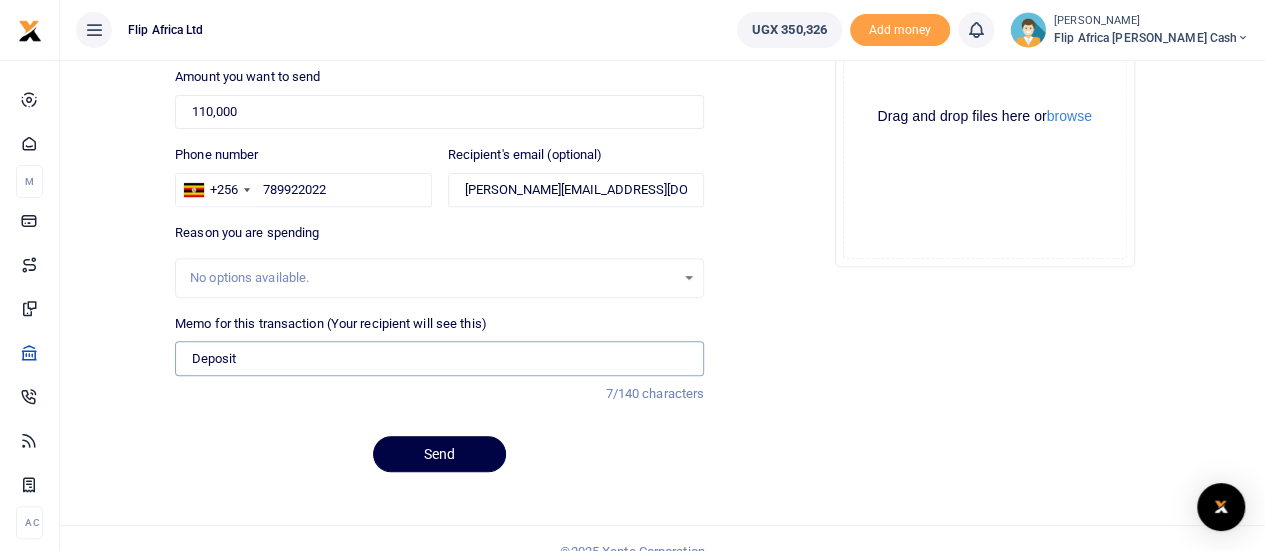 click on "Deposit" at bounding box center [439, 358] 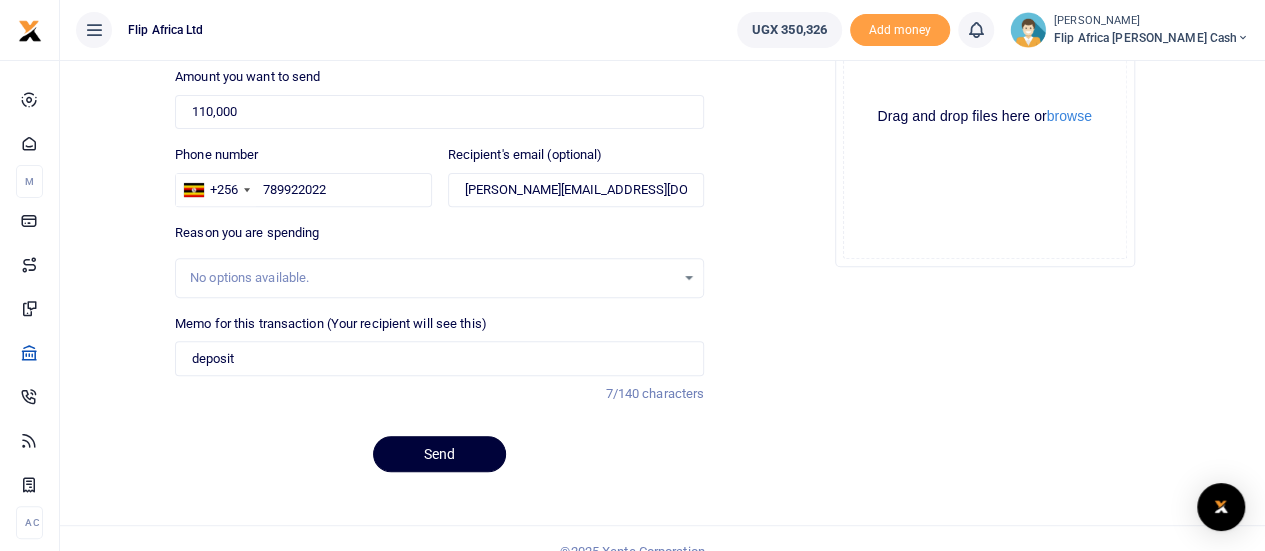 click on "Send" at bounding box center (439, 454) 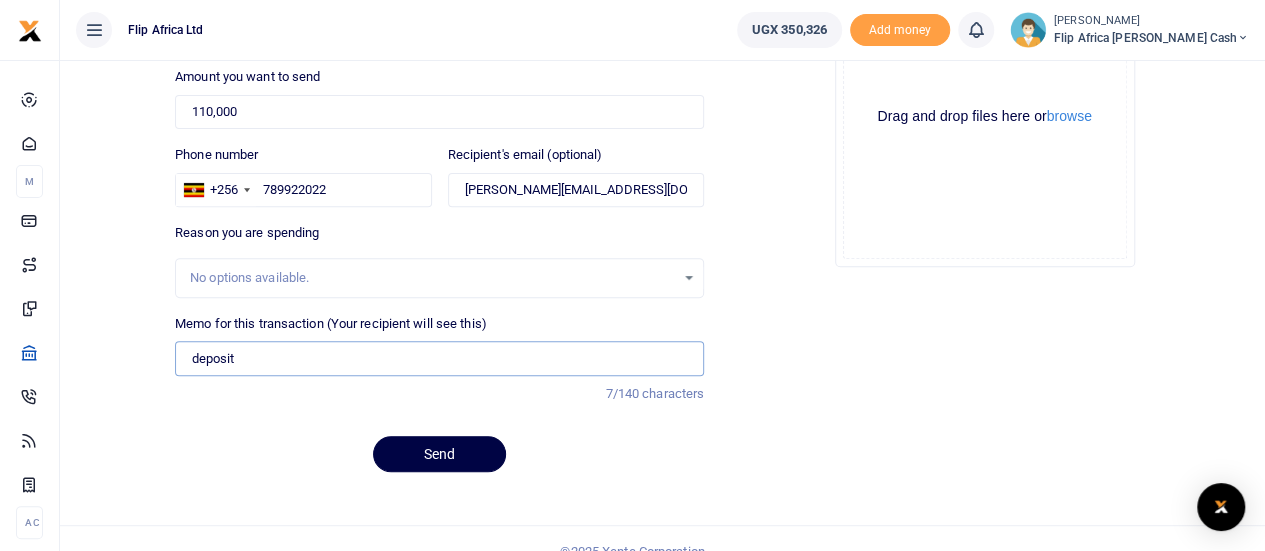 click on "deposit" at bounding box center [439, 358] 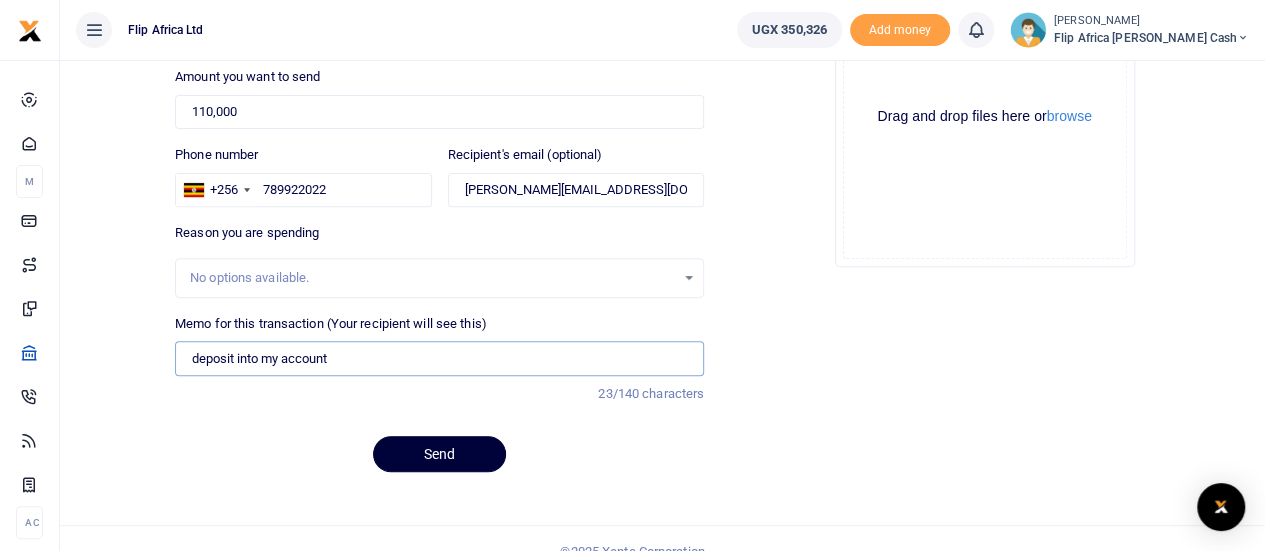 type on "deposit into my account" 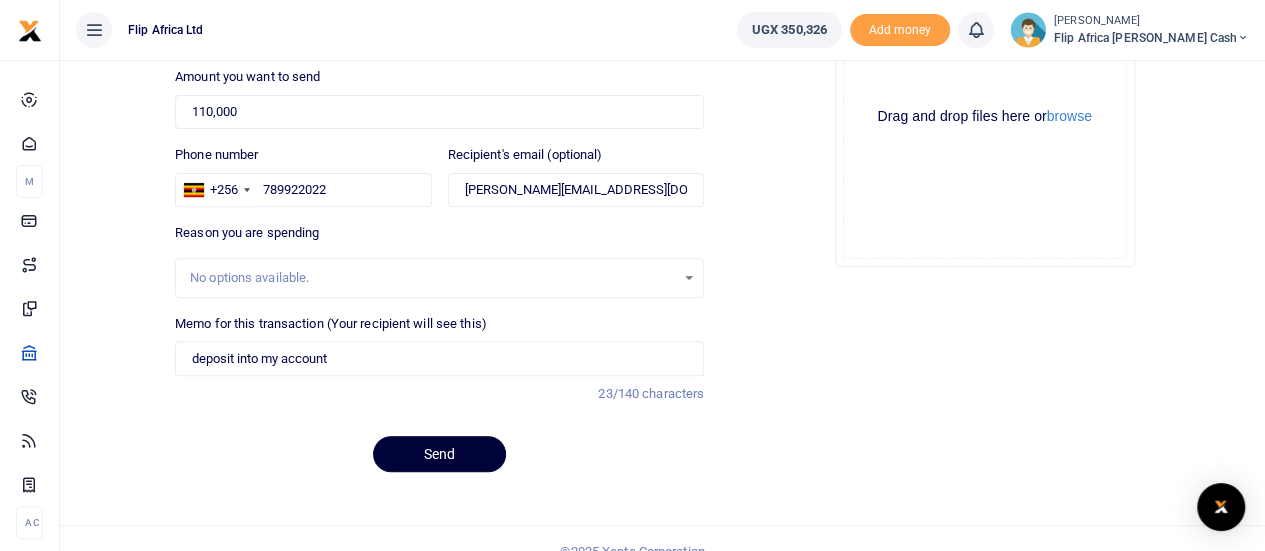 click on "Send" at bounding box center [439, 454] 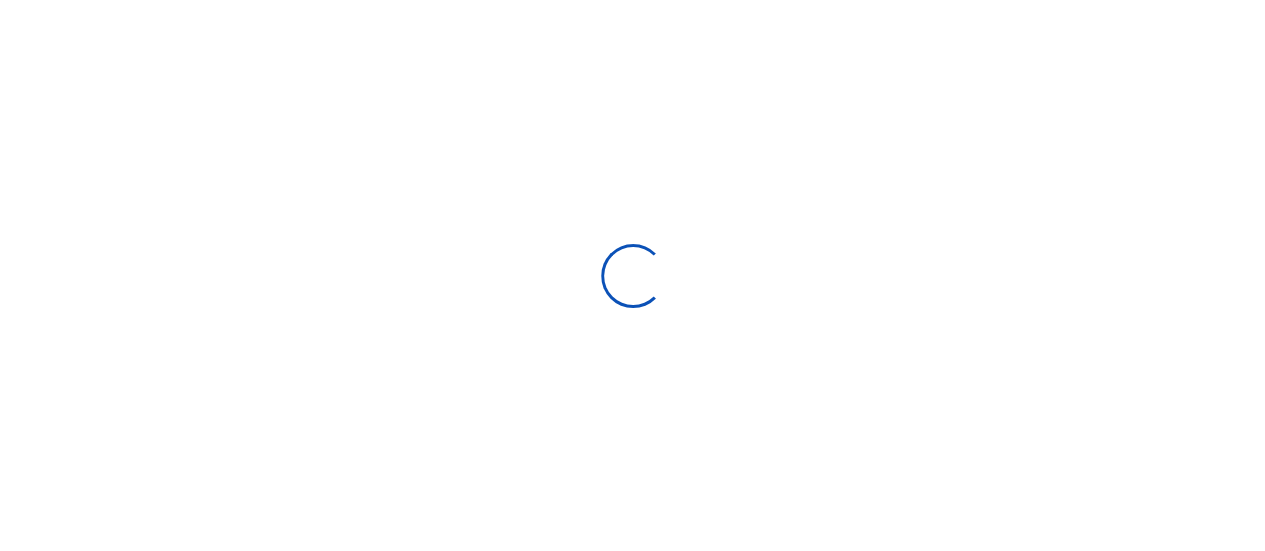 select 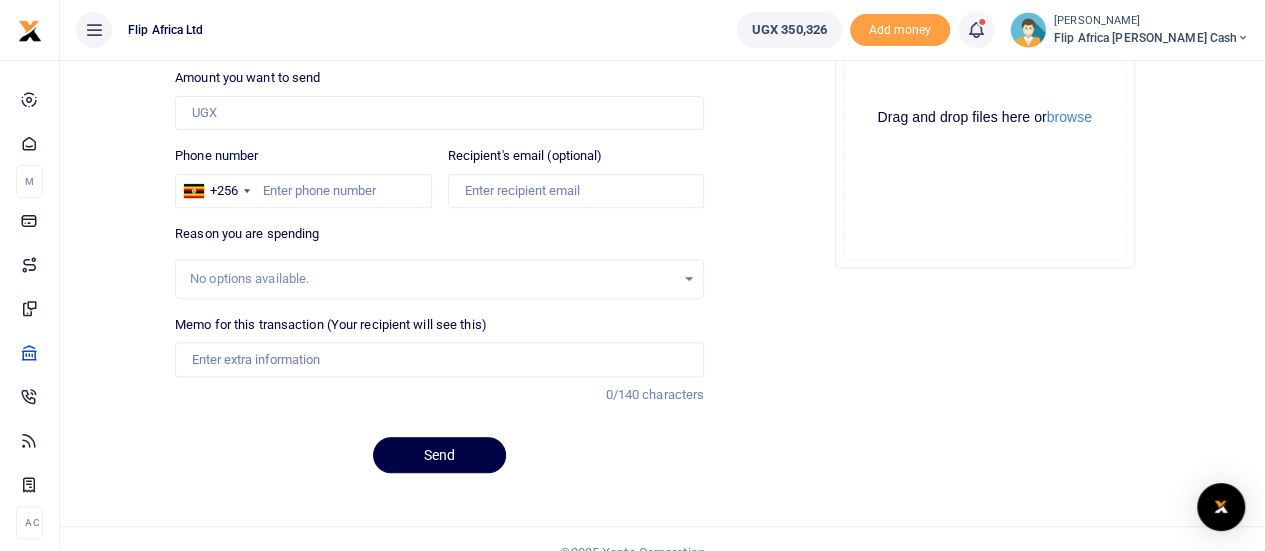 click at bounding box center (976, 30) 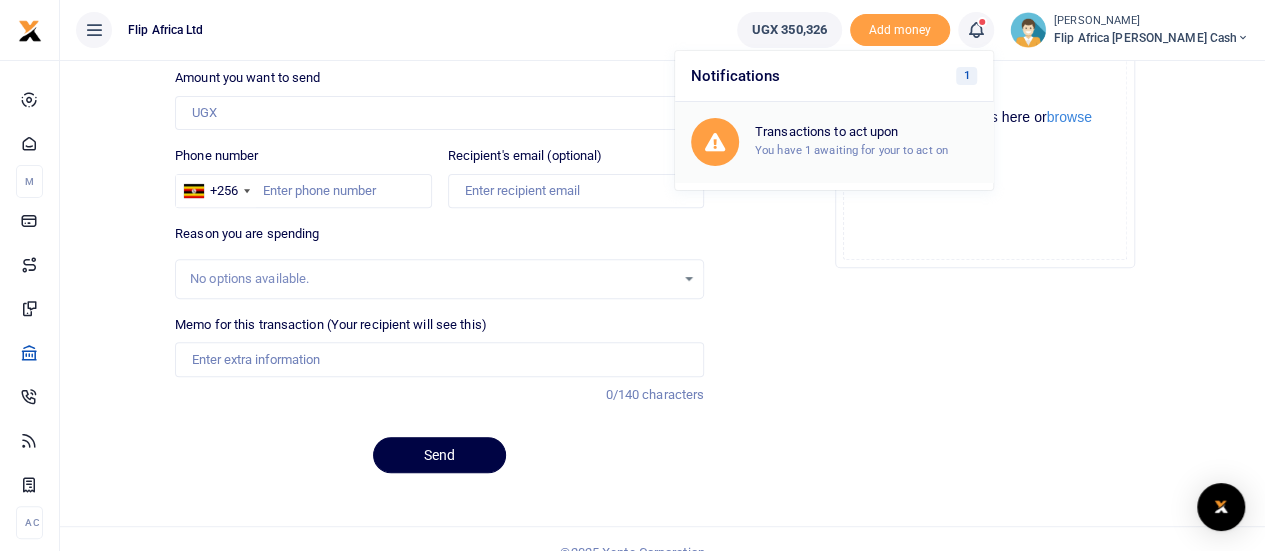 click on "Transactions to act upon" at bounding box center [866, 132] 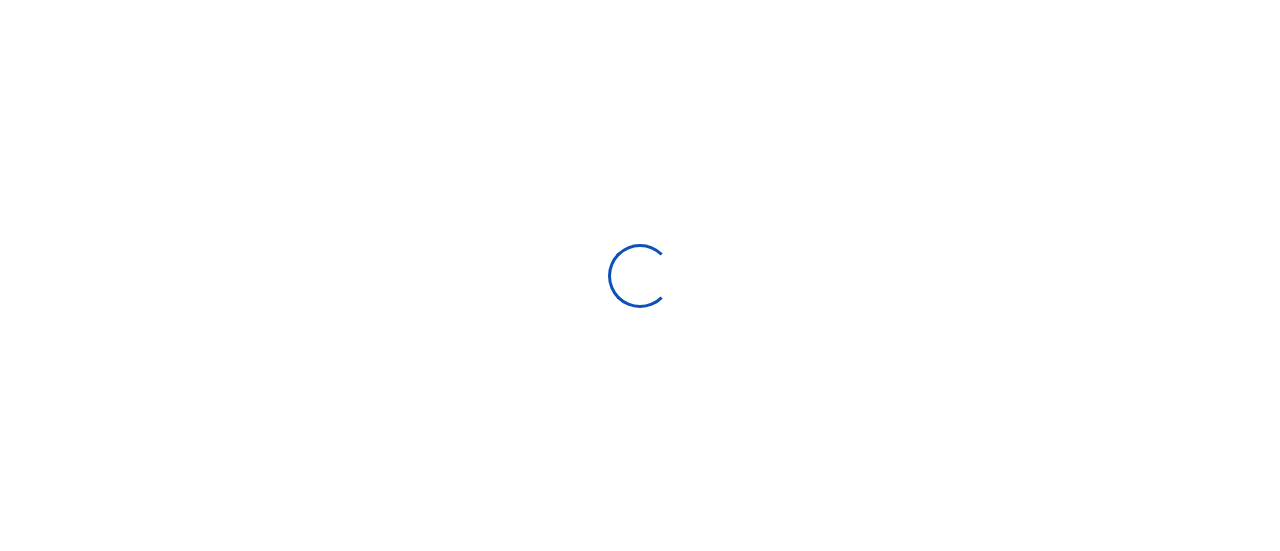 scroll, scrollTop: 0, scrollLeft: 0, axis: both 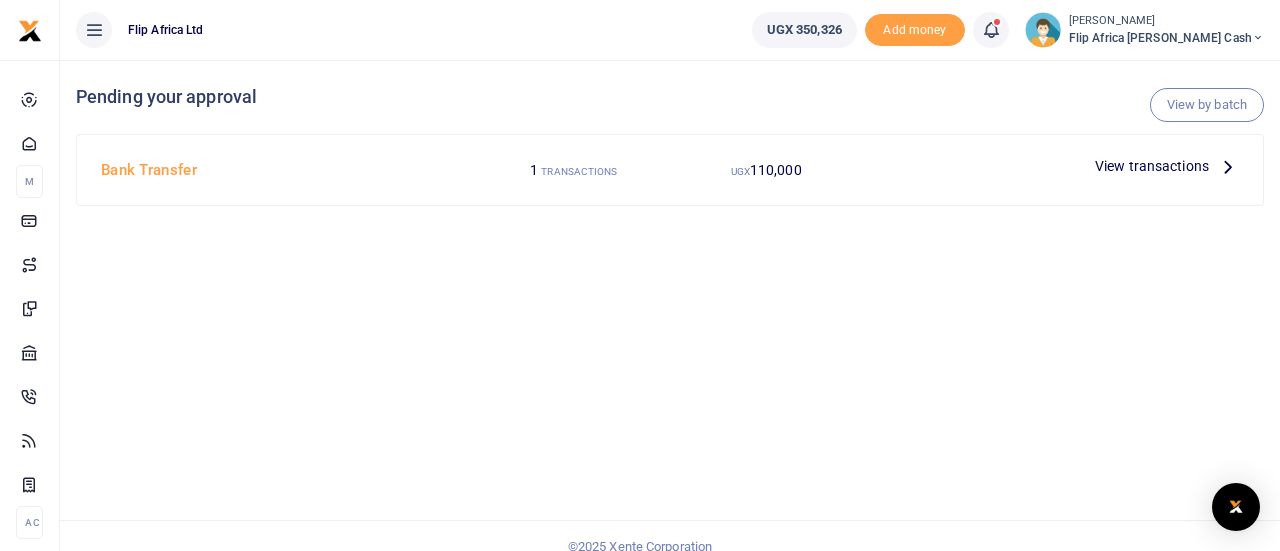 click on "View transactions" at bounding box center (1152, 166) 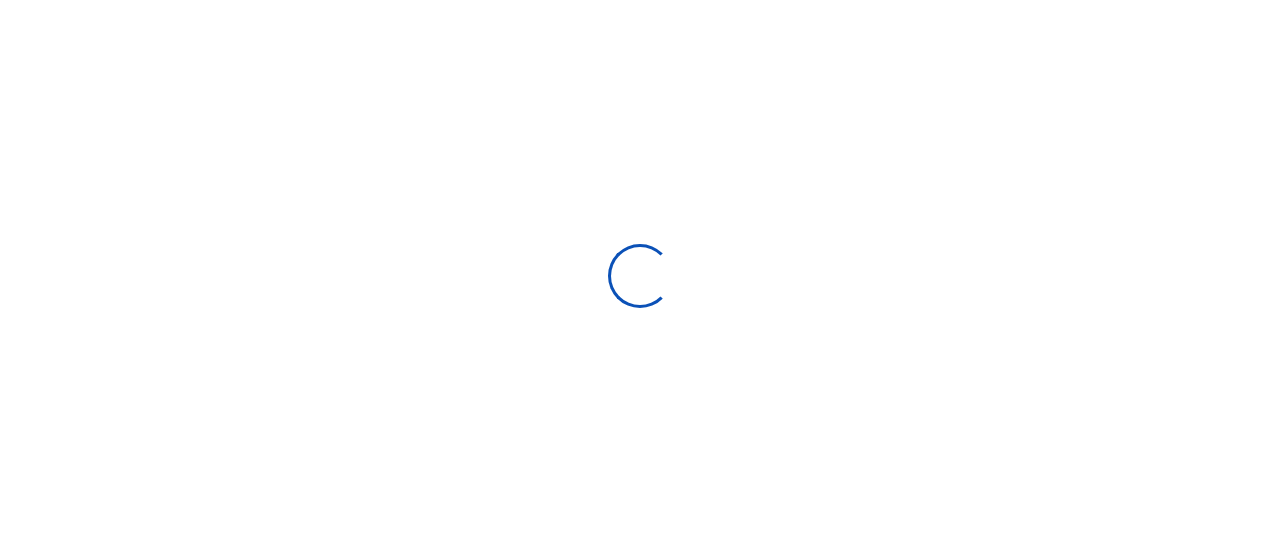 scroll, scrollTop: 0, scrollLeft: 0, axis: both 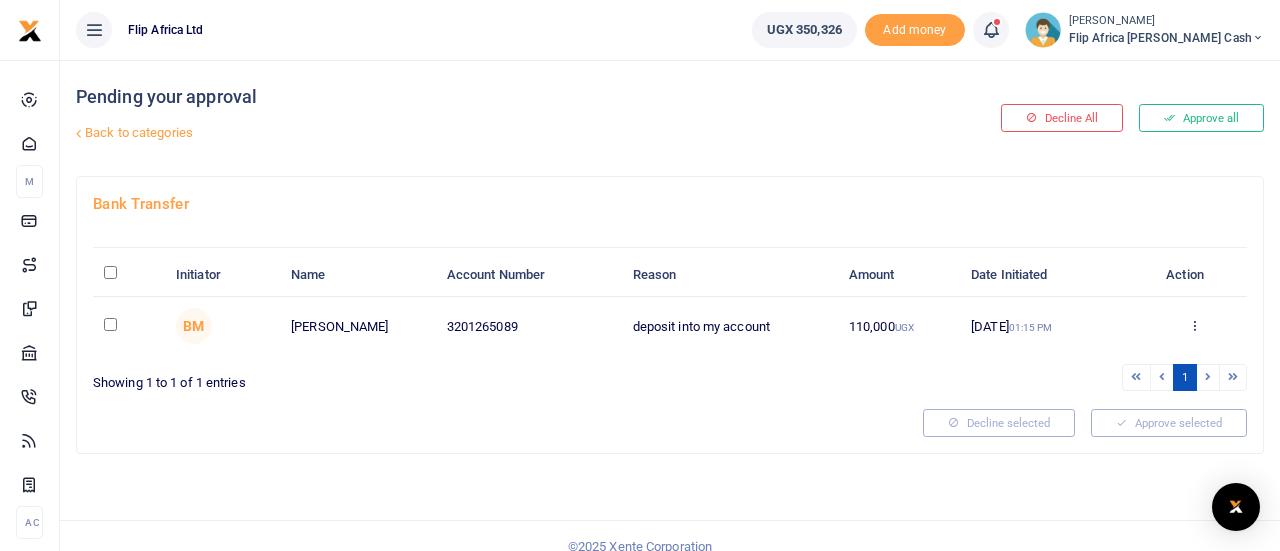 click at bounding box center [110, 324] 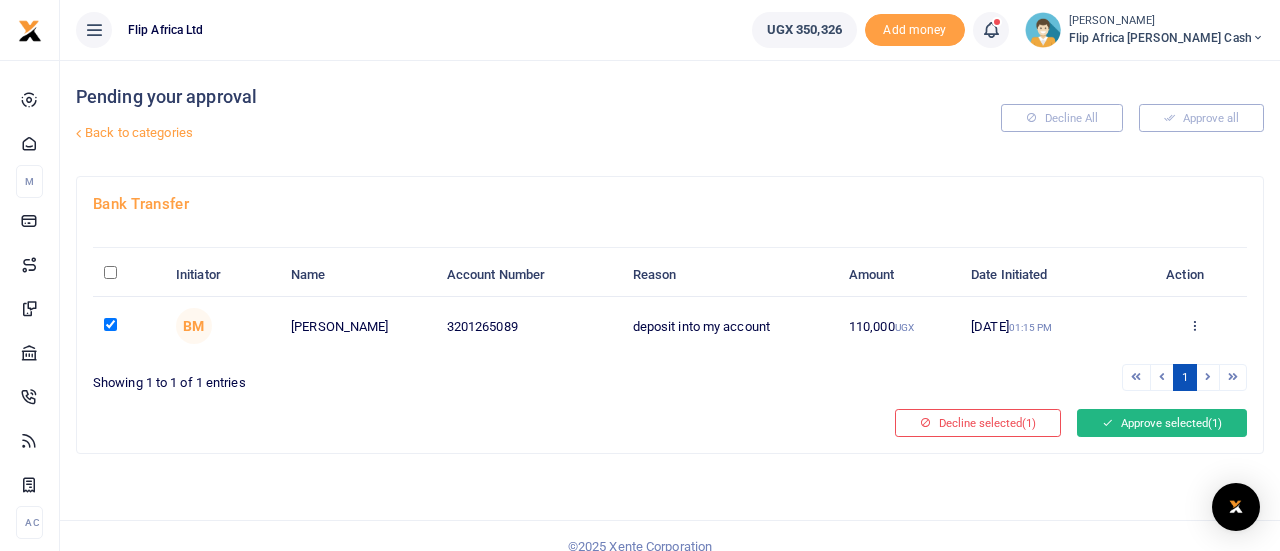 click on "Approve selected  (1)" at bounding box center (1162, 423) 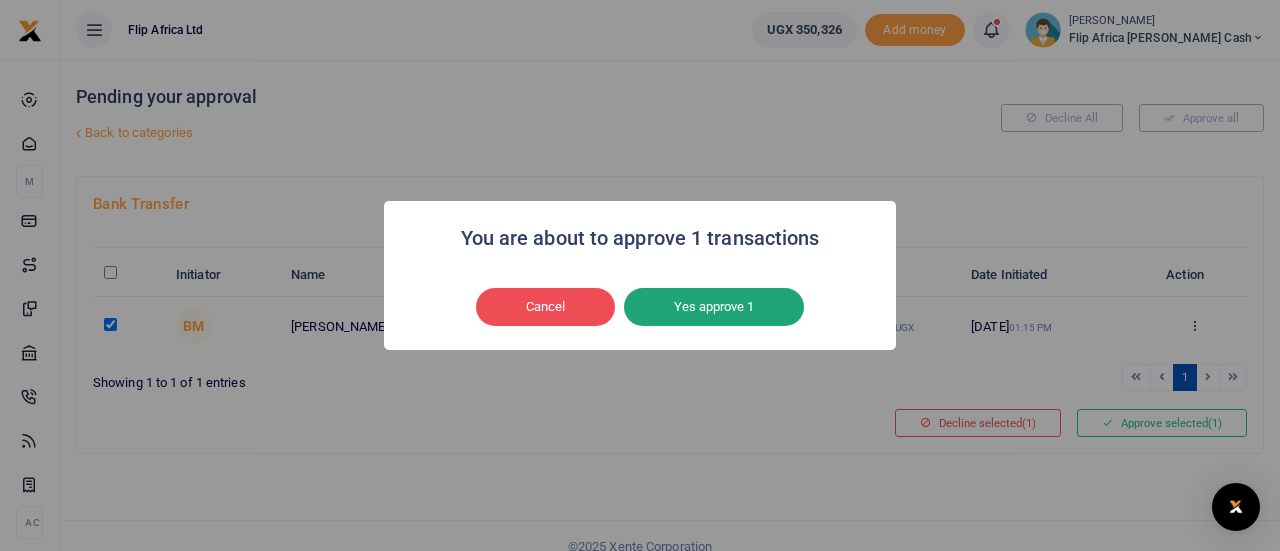 click on "Yes approve 1" at bounding box center (714, 307) 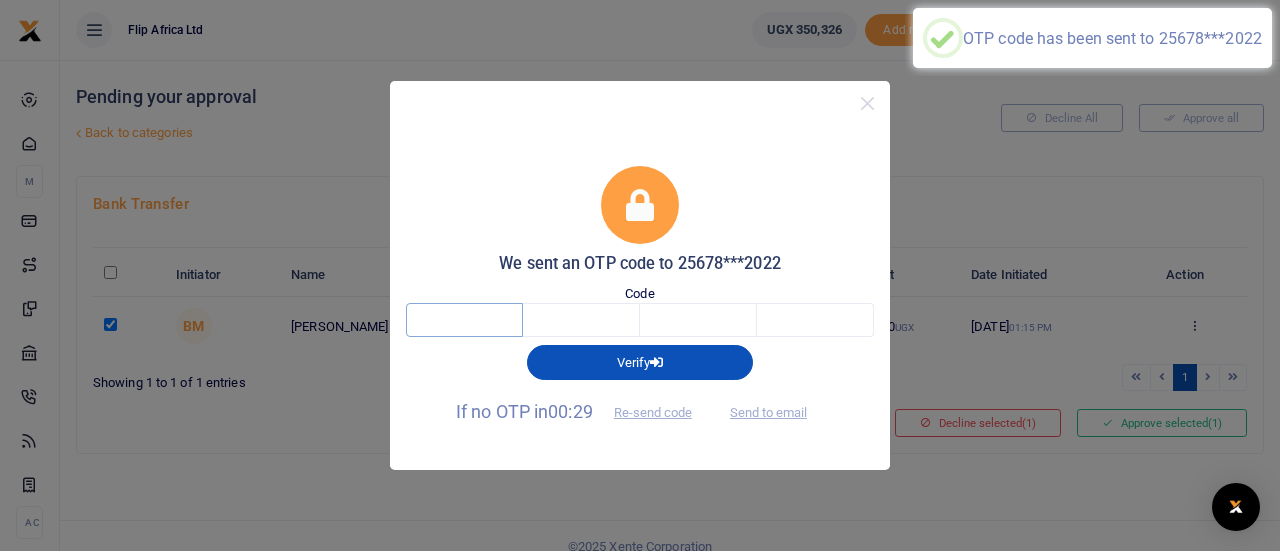 click at bounding box center [464, 320] 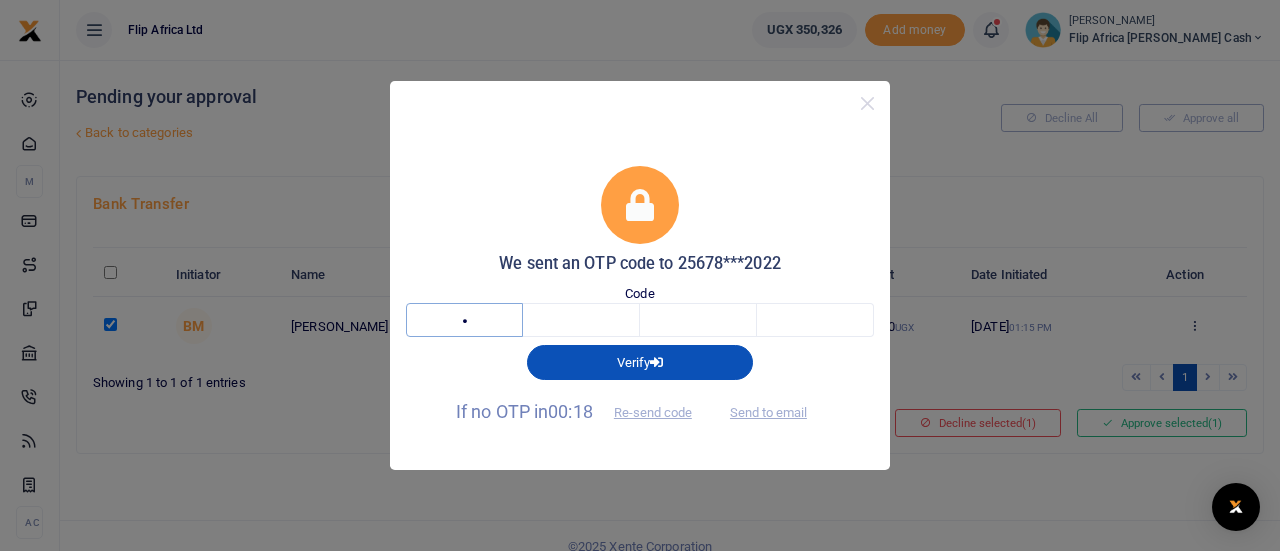 type on "3" 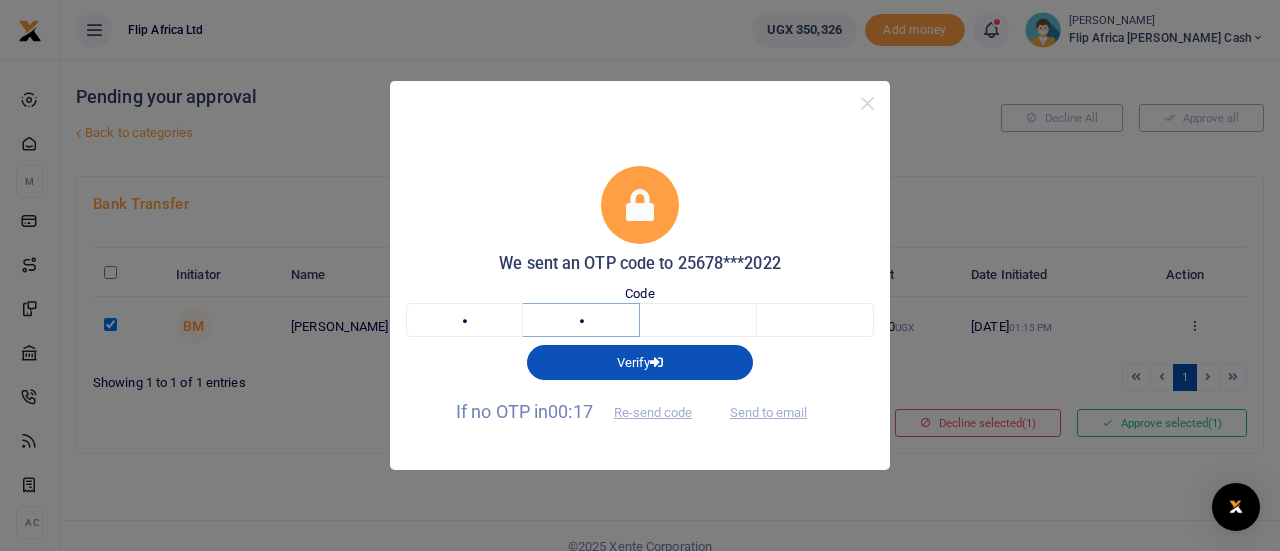 type on "9" 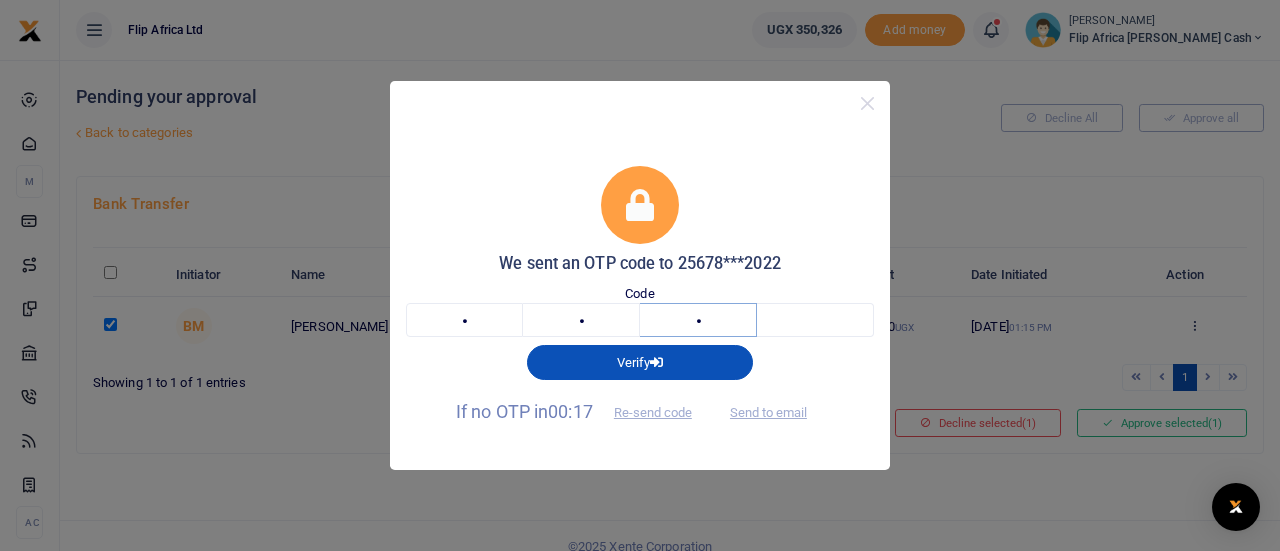 type on "0" 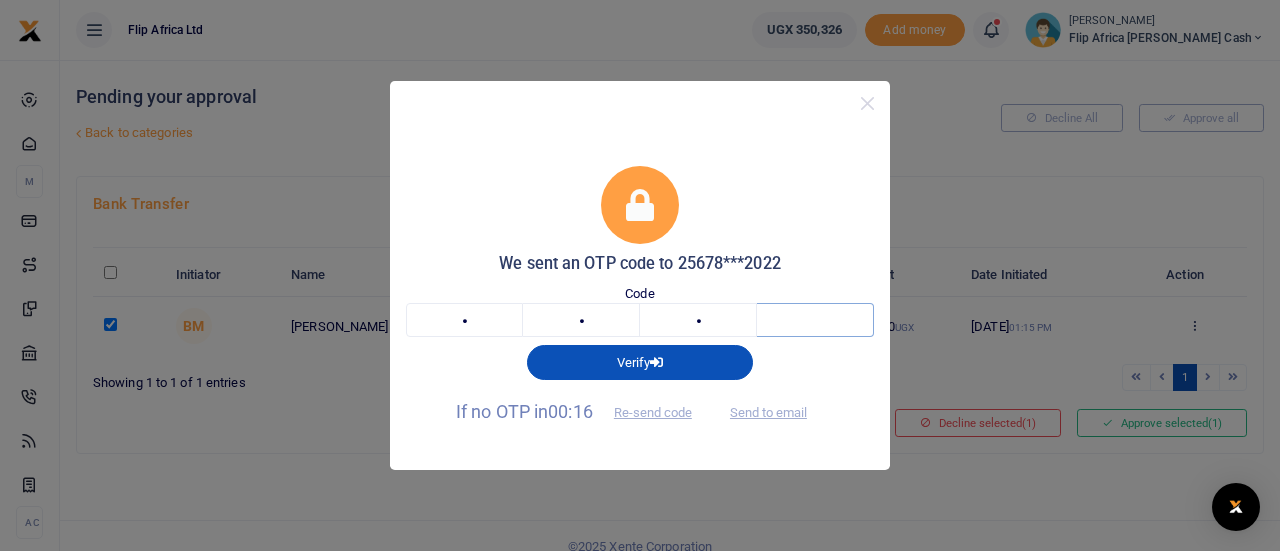 type on "4" 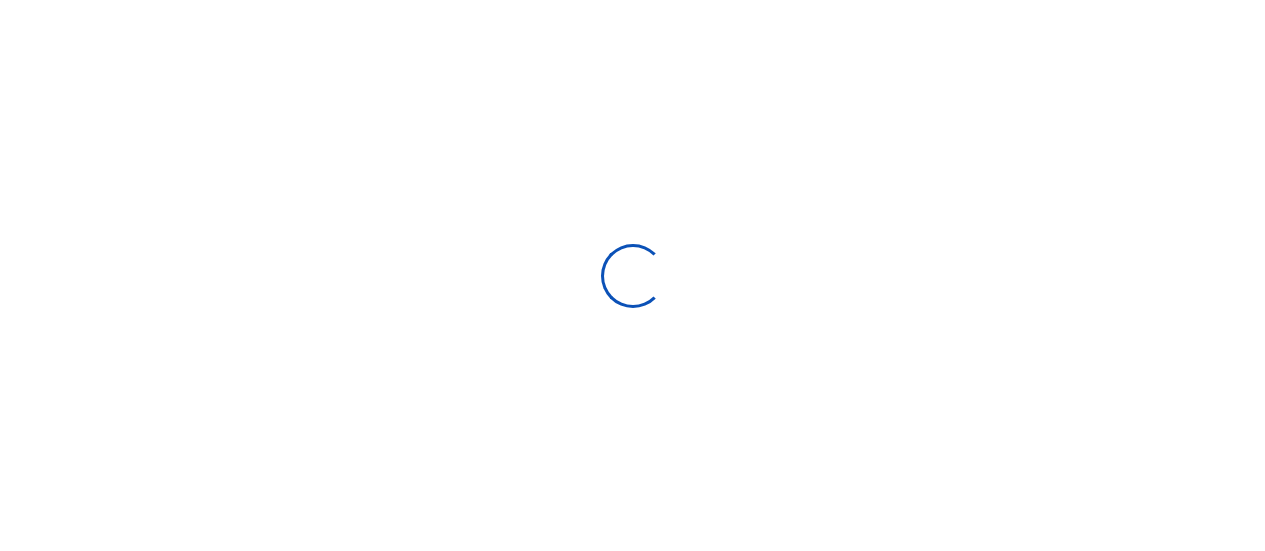 scroll, scrollTop: 0, scrollLeft: 0, axis: both 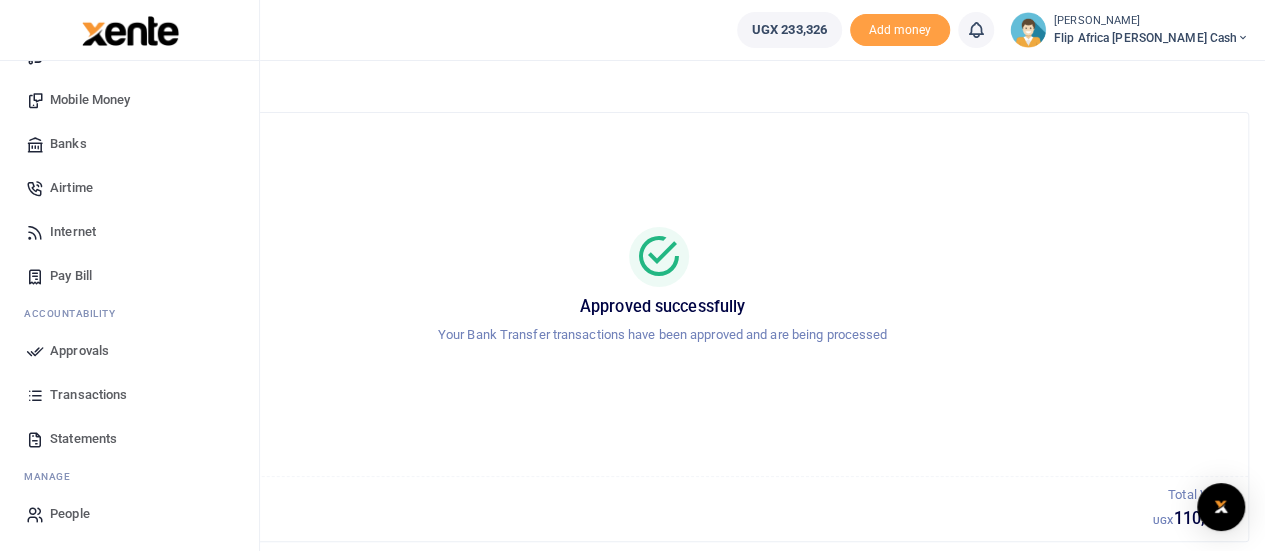 click on "Statements" at bounding box center (83, 439) 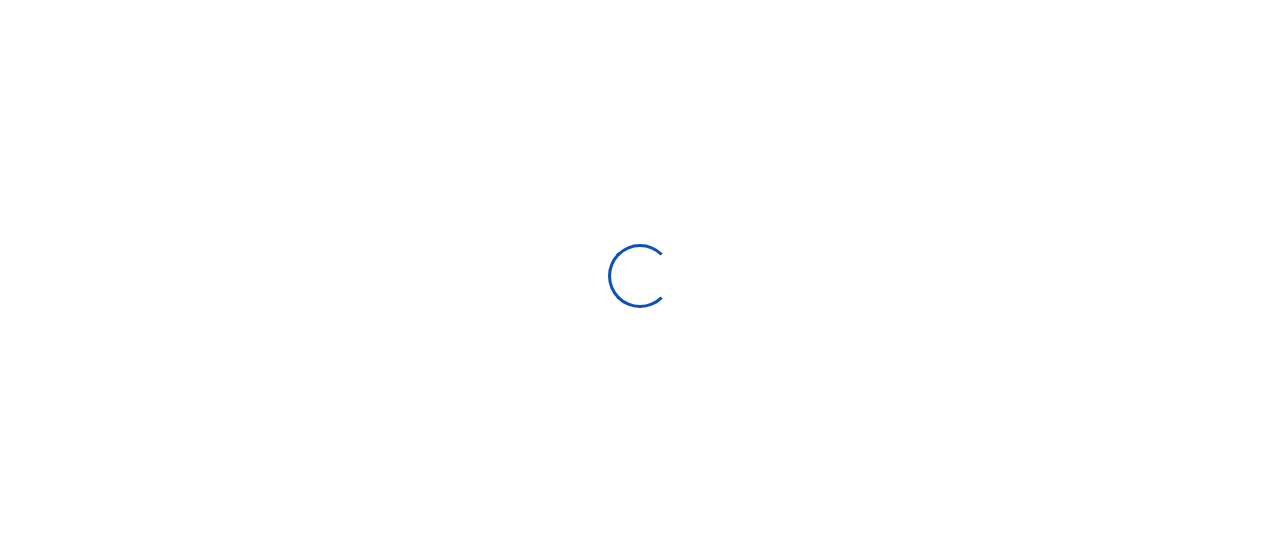 select on "ALL" 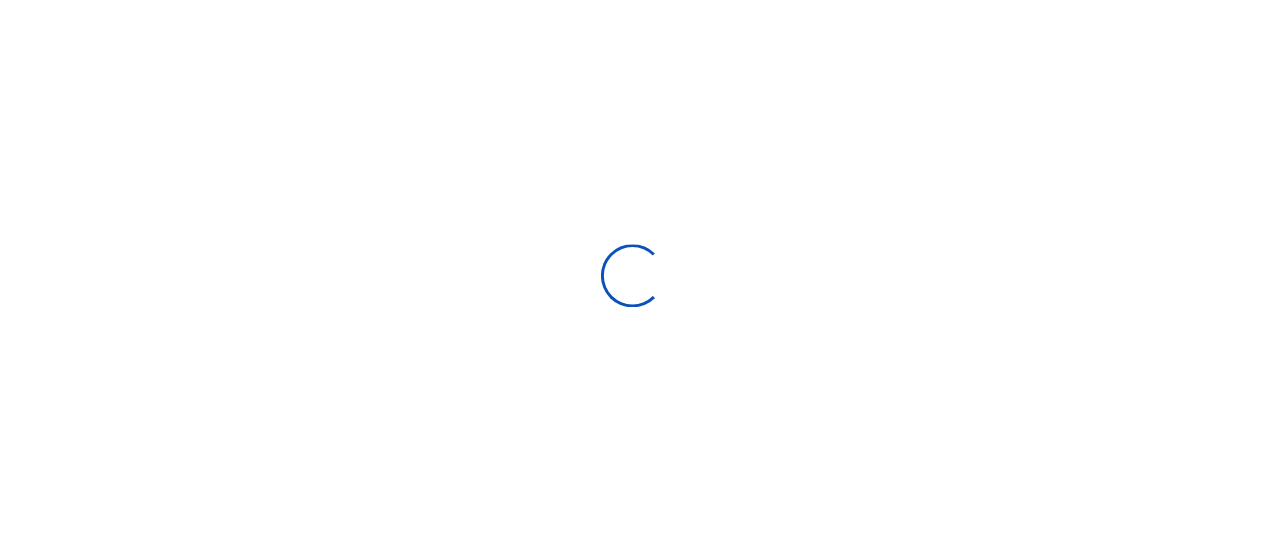 scroll, scrollTop: 0, scrollLeft: 0, axis: both 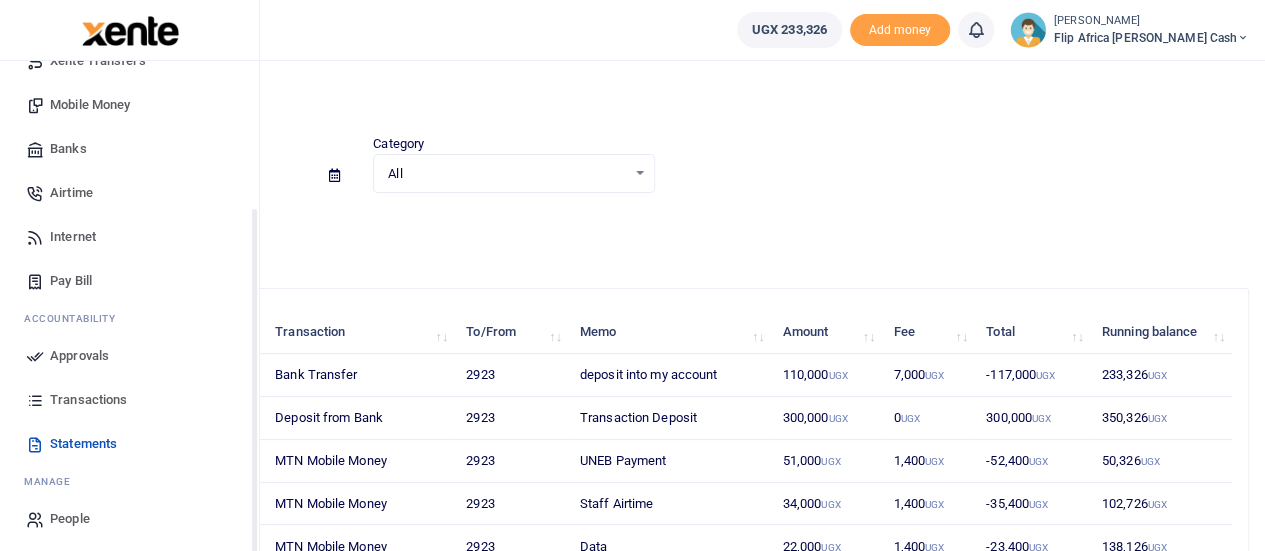click on "Transactions" at bounding box center (88, 400) 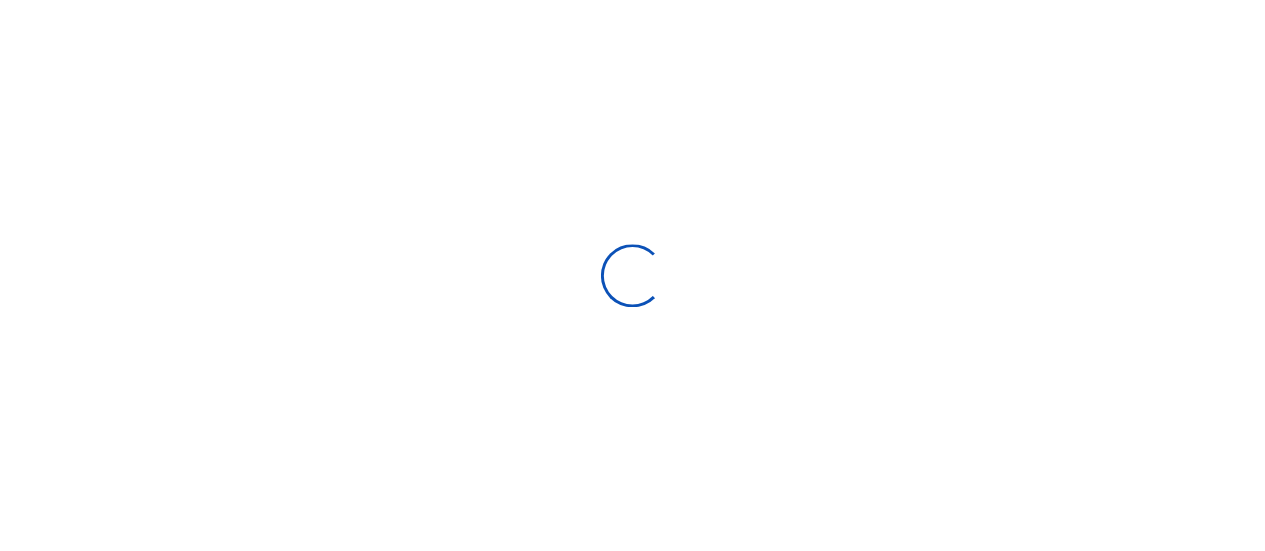 scroll, scrollTop: 0, scrollLeft: 0, axis: both 